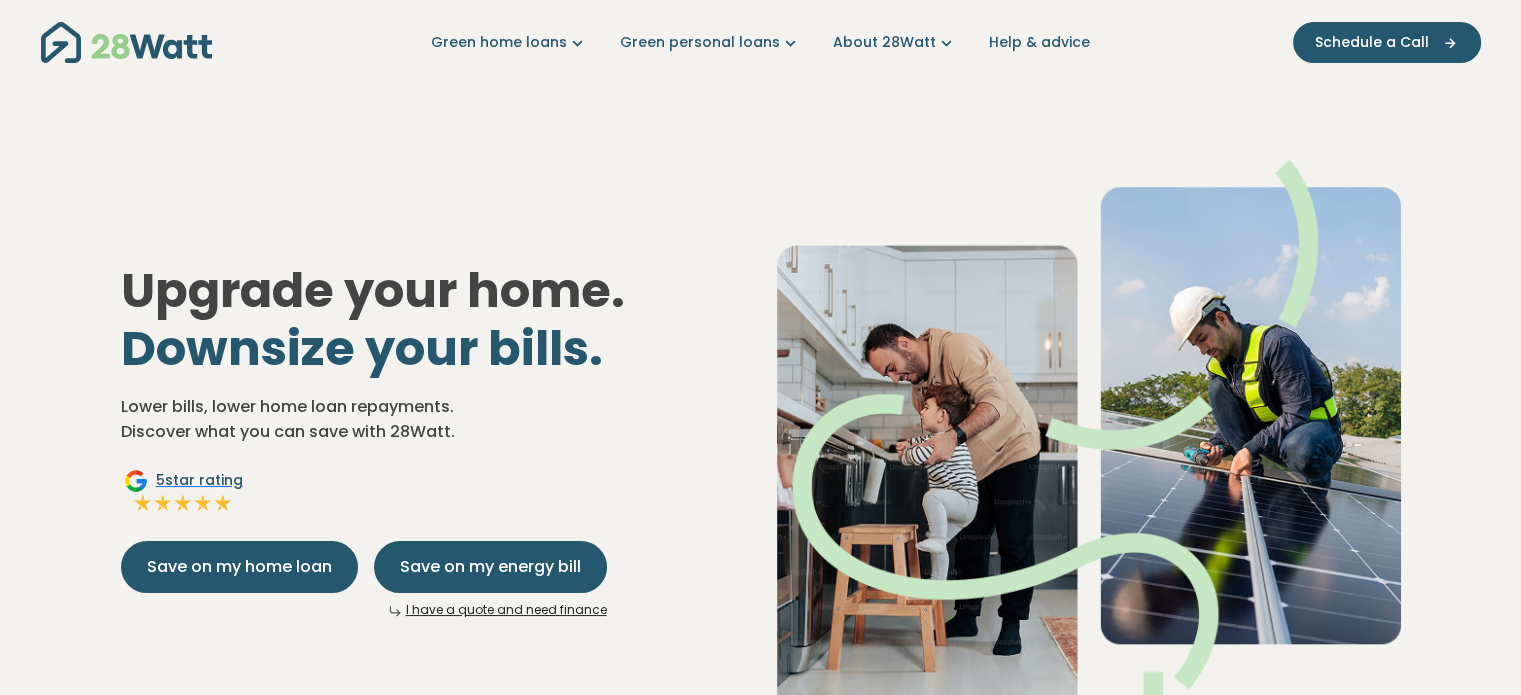 scroll, scrollTop: 0, scrollLeft: 0, axis: both 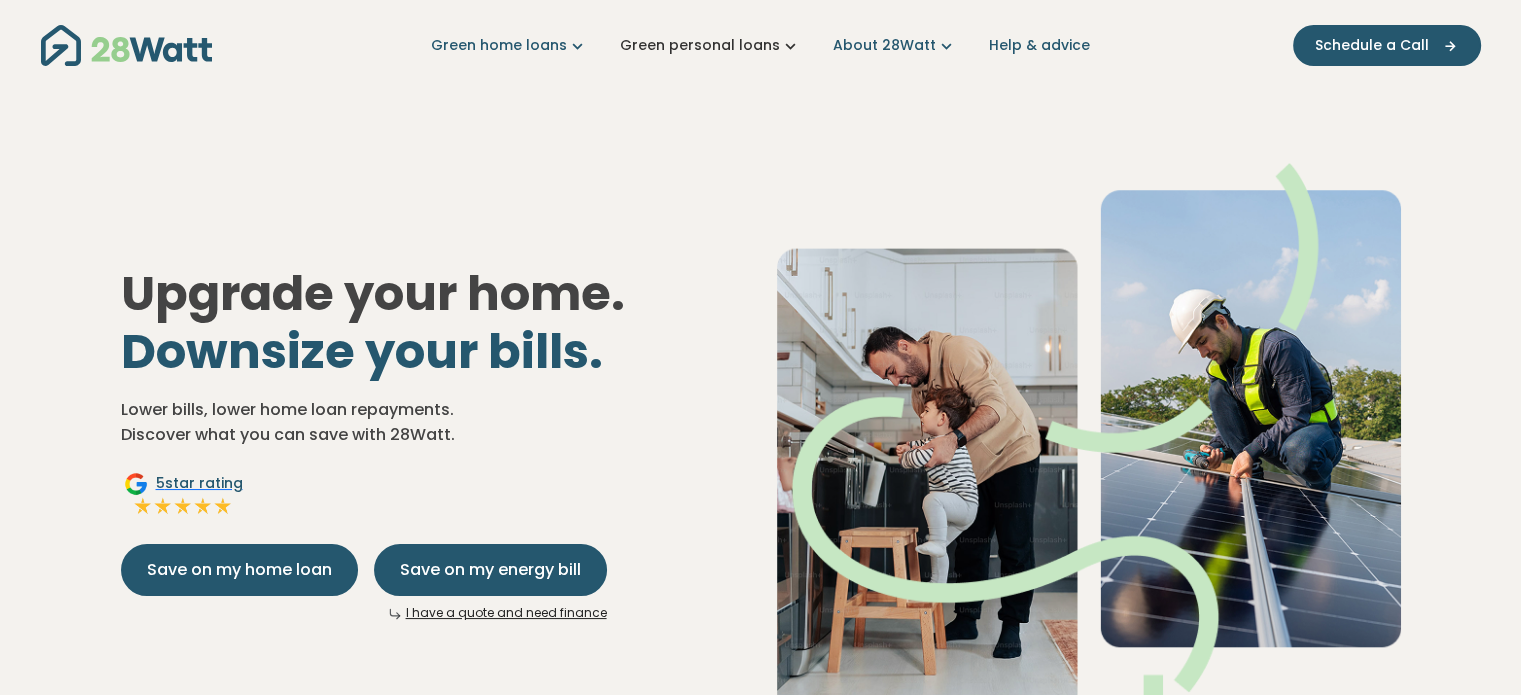 click on "Green personal loans" at bounding box center (710, 45) 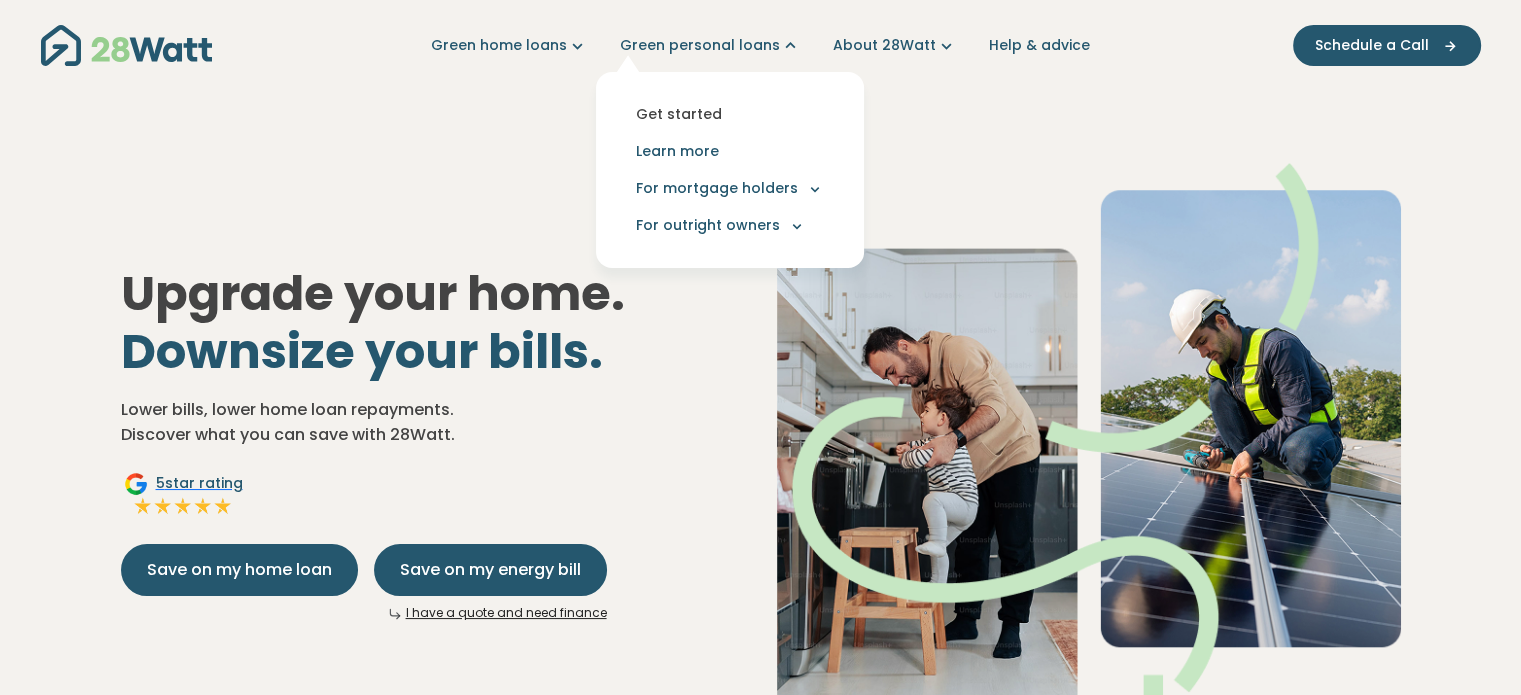 click on "Get started" at bounding box center [730, 114] 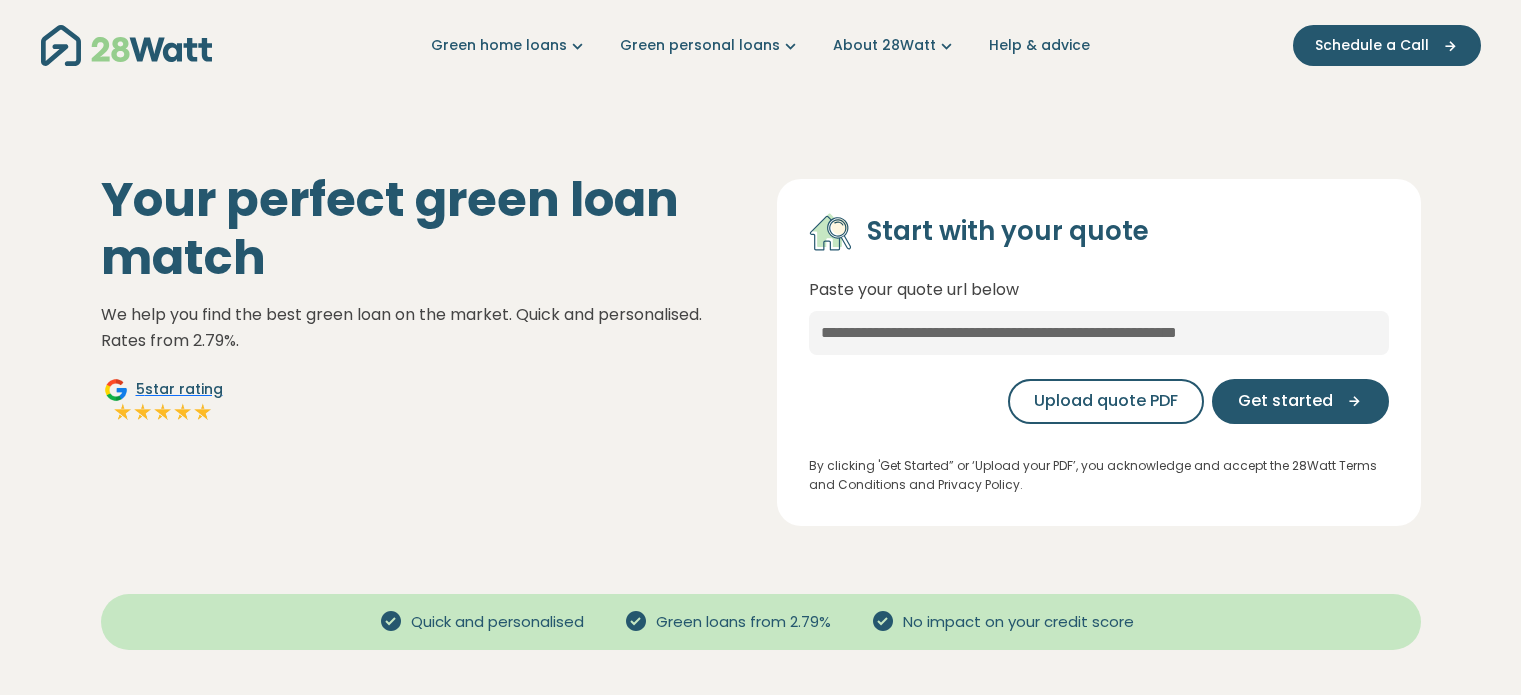 scroll, scrollTop: 0, scrollLeft: 0, axis: both 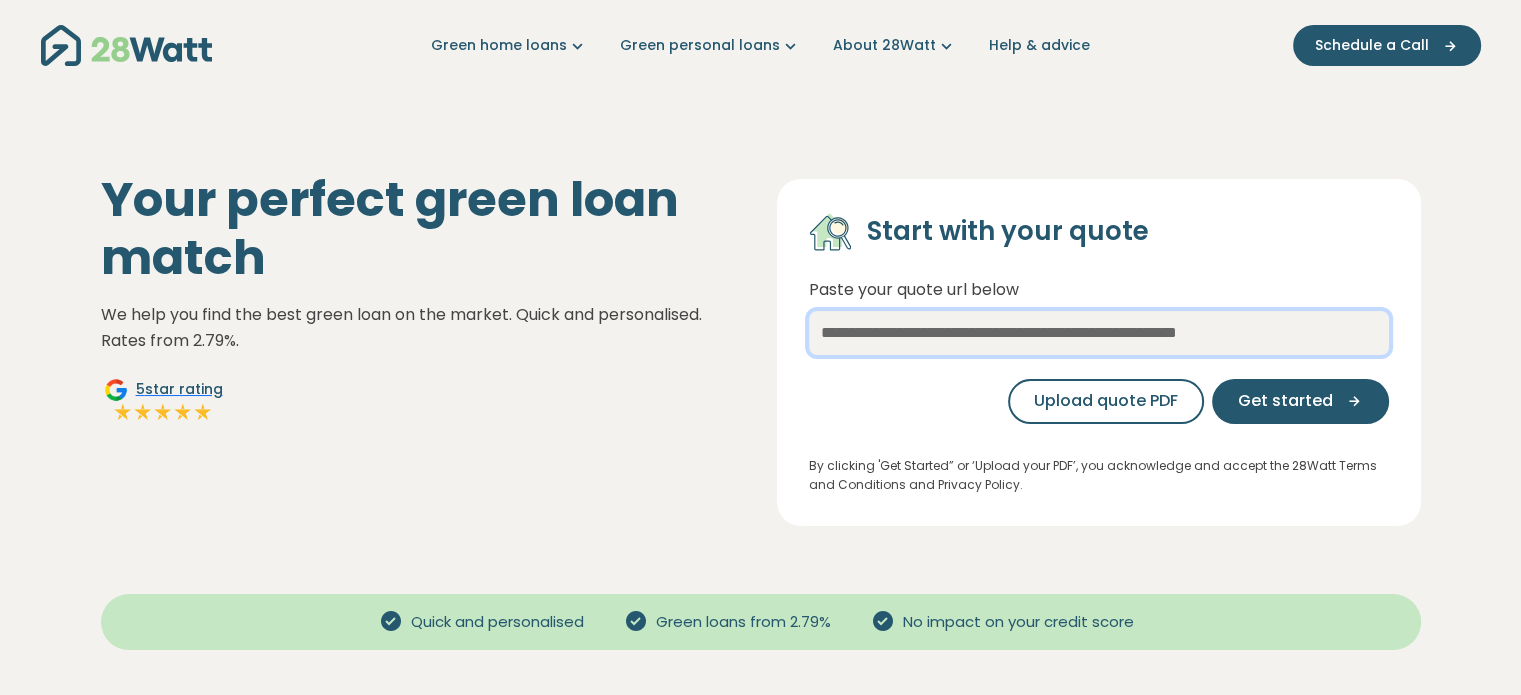 click at bounding box center [1099, 333] 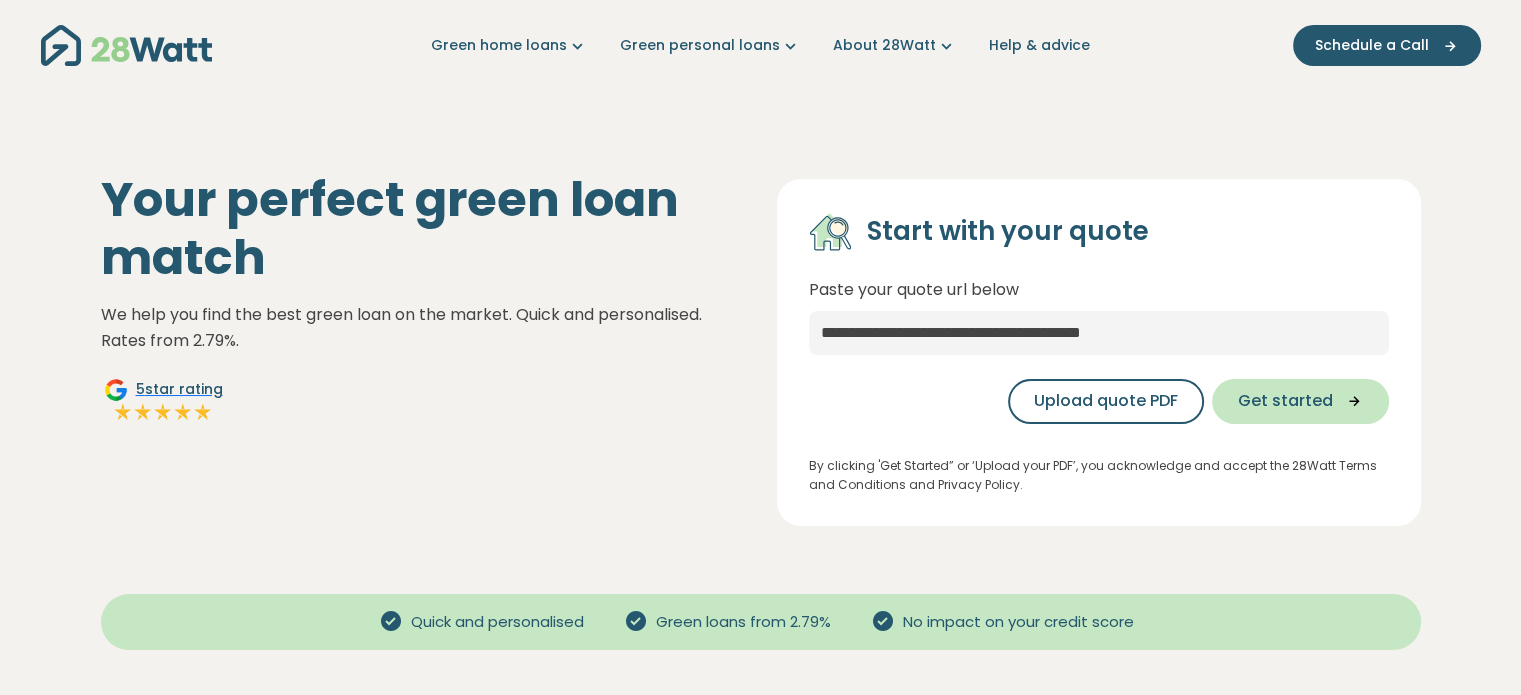 click on "Get started" at bounding box center [1285, 401] 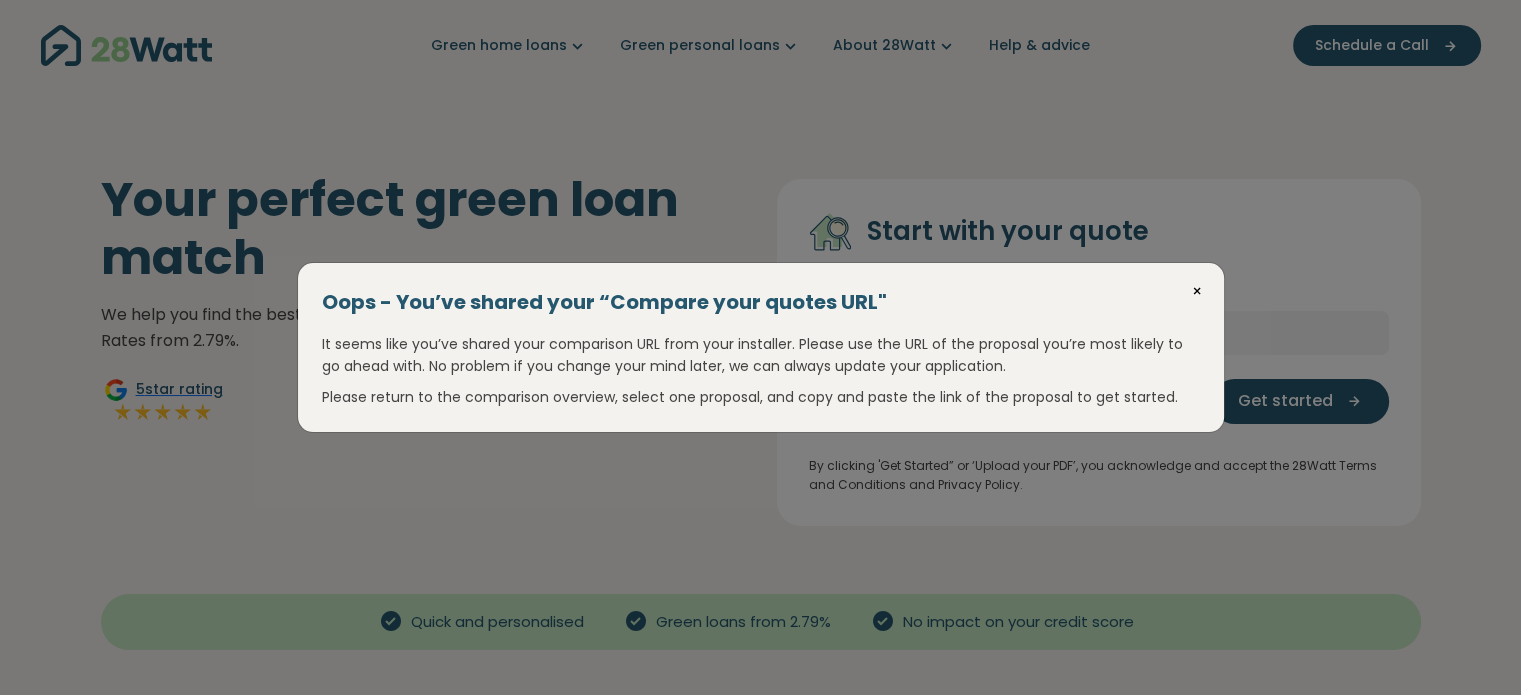 click on "×" at bounding box center (1197, 292) 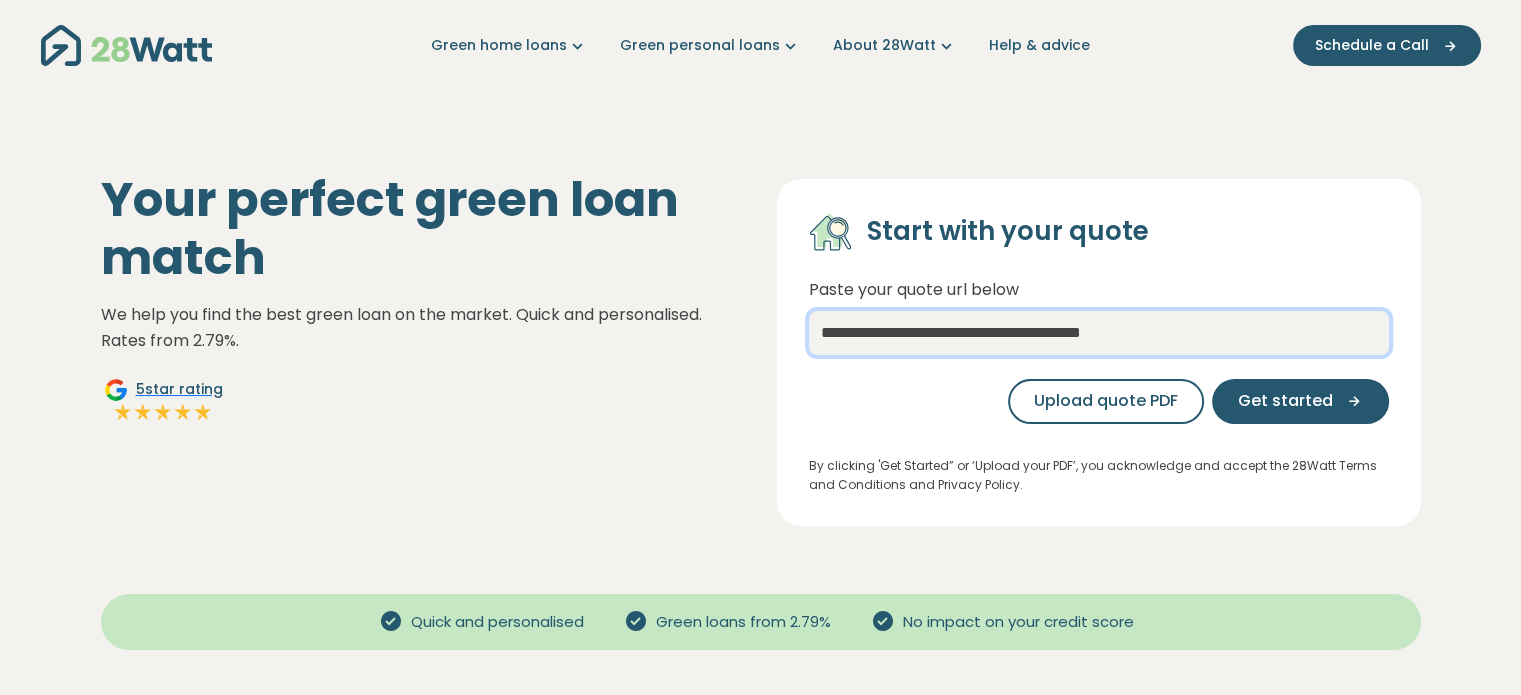 click on "**********" at bounding box center (1099, 333) 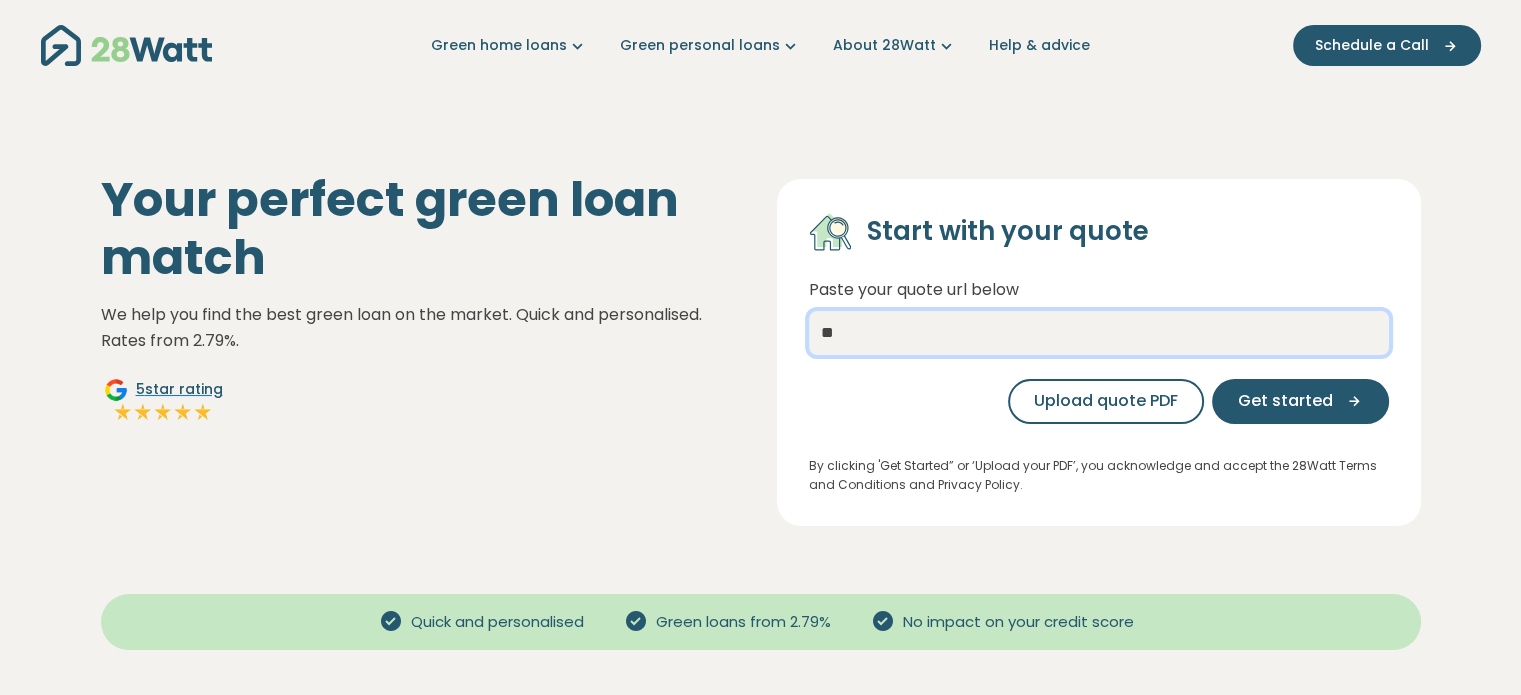 type on "*" 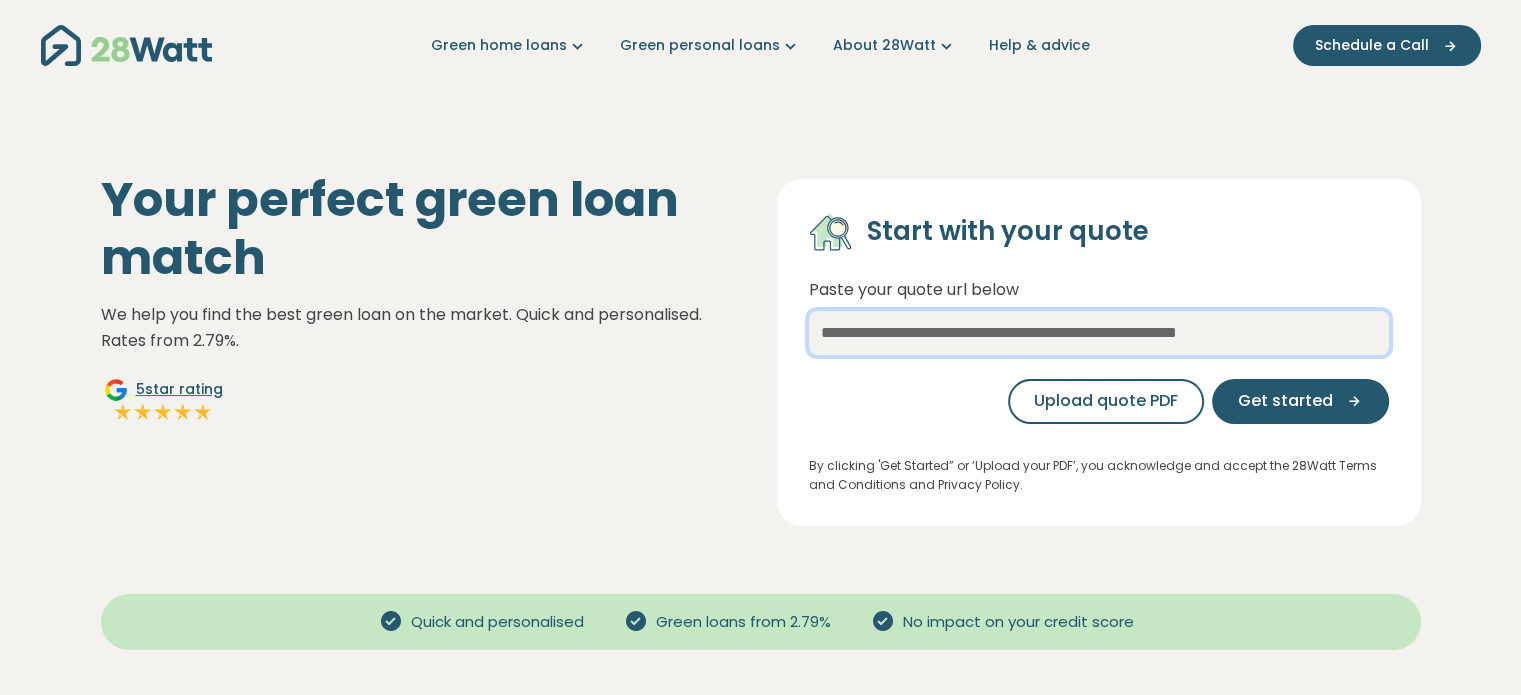 paste on "**********" 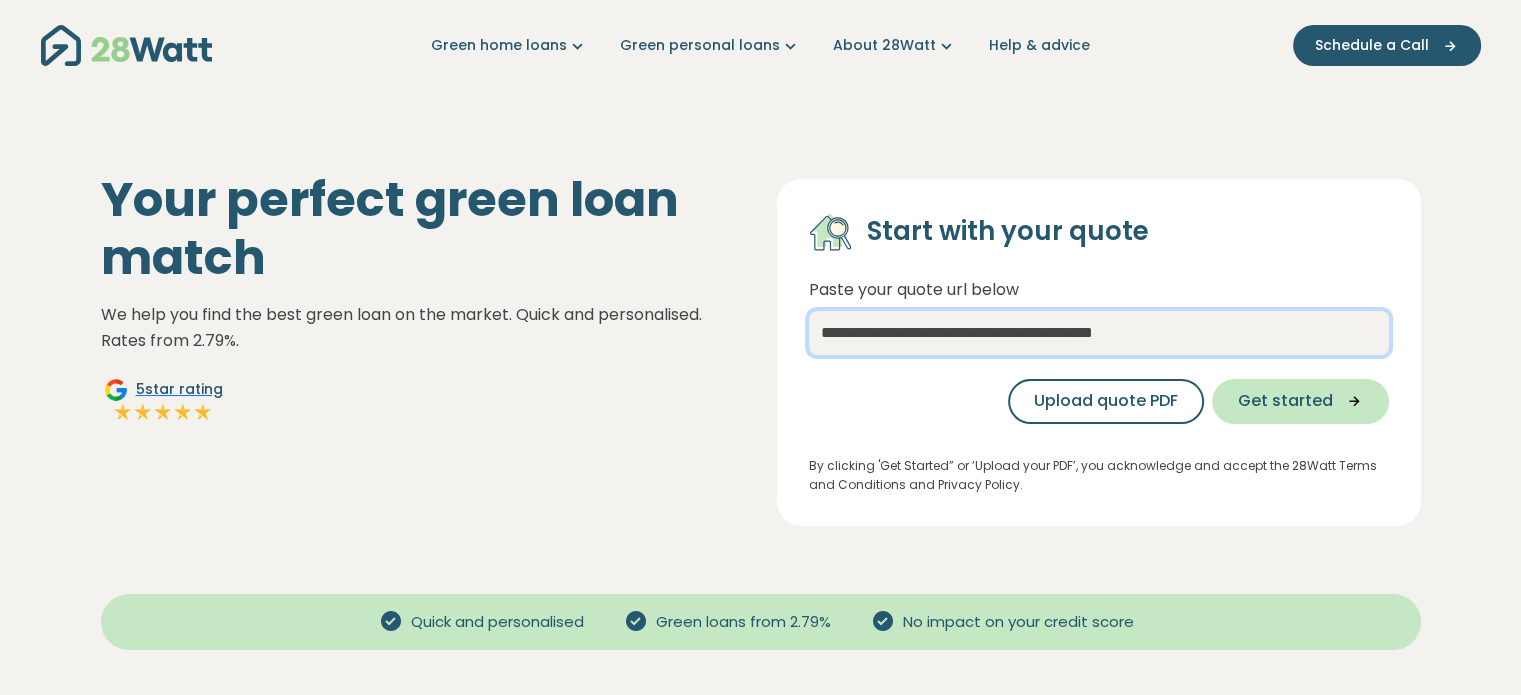 type on "**********" 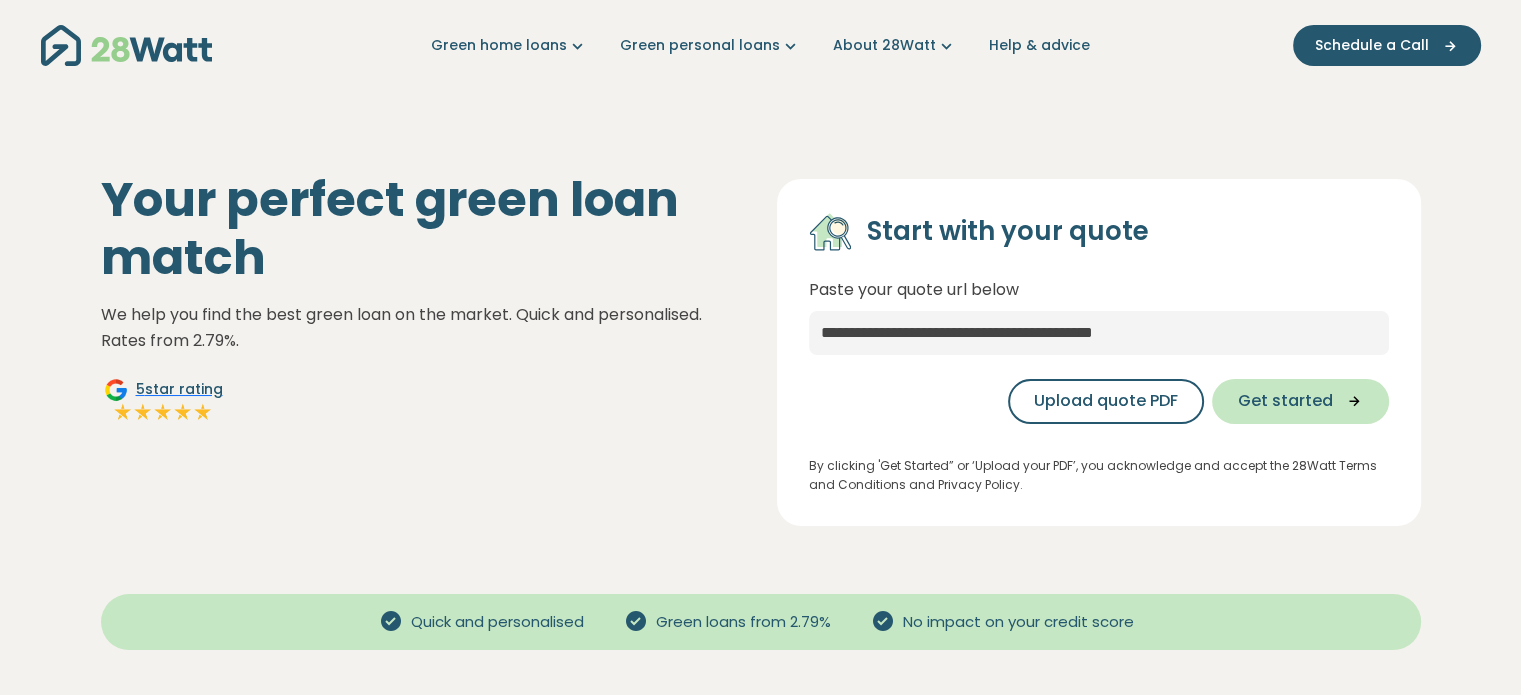 click on "Get started" at bounding box center (1285, 401) 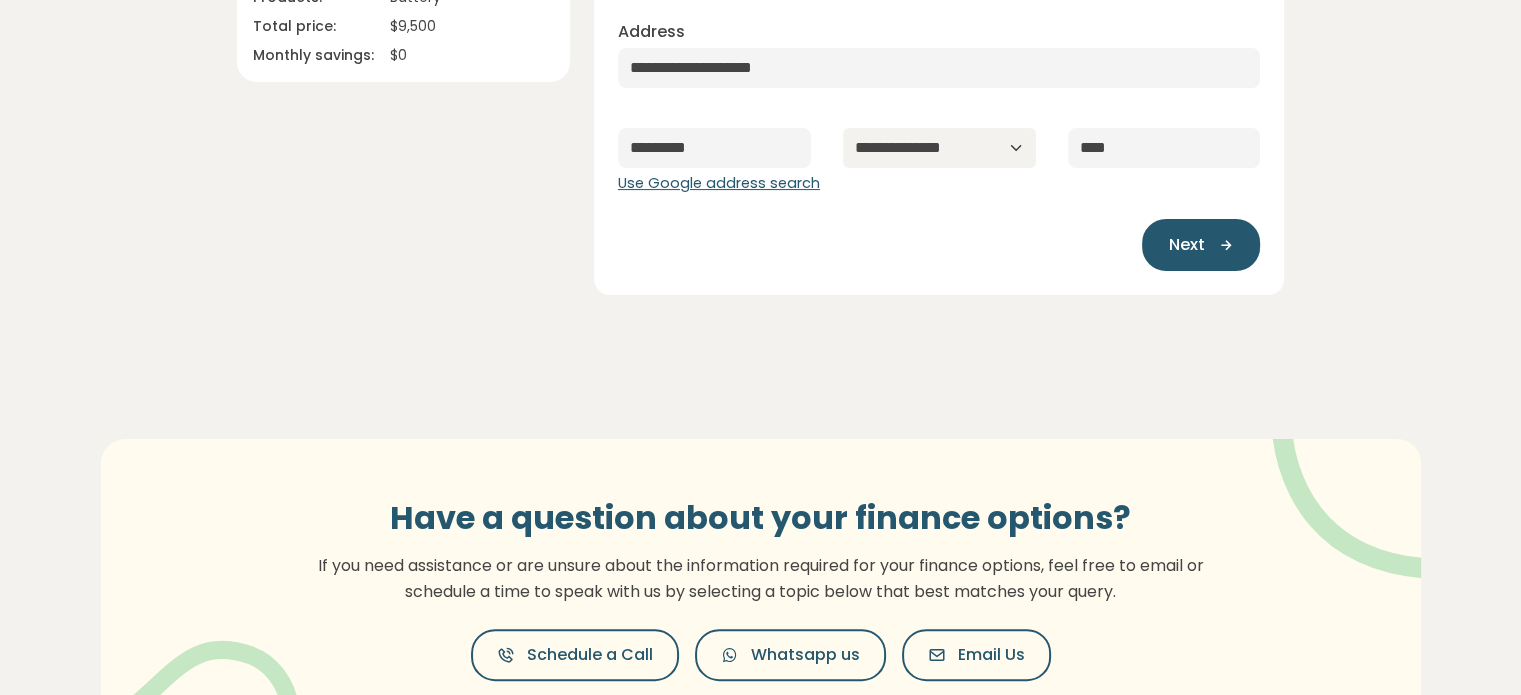 scroll, scrollTop: 491, scrollLeft: 0, axis: vertical 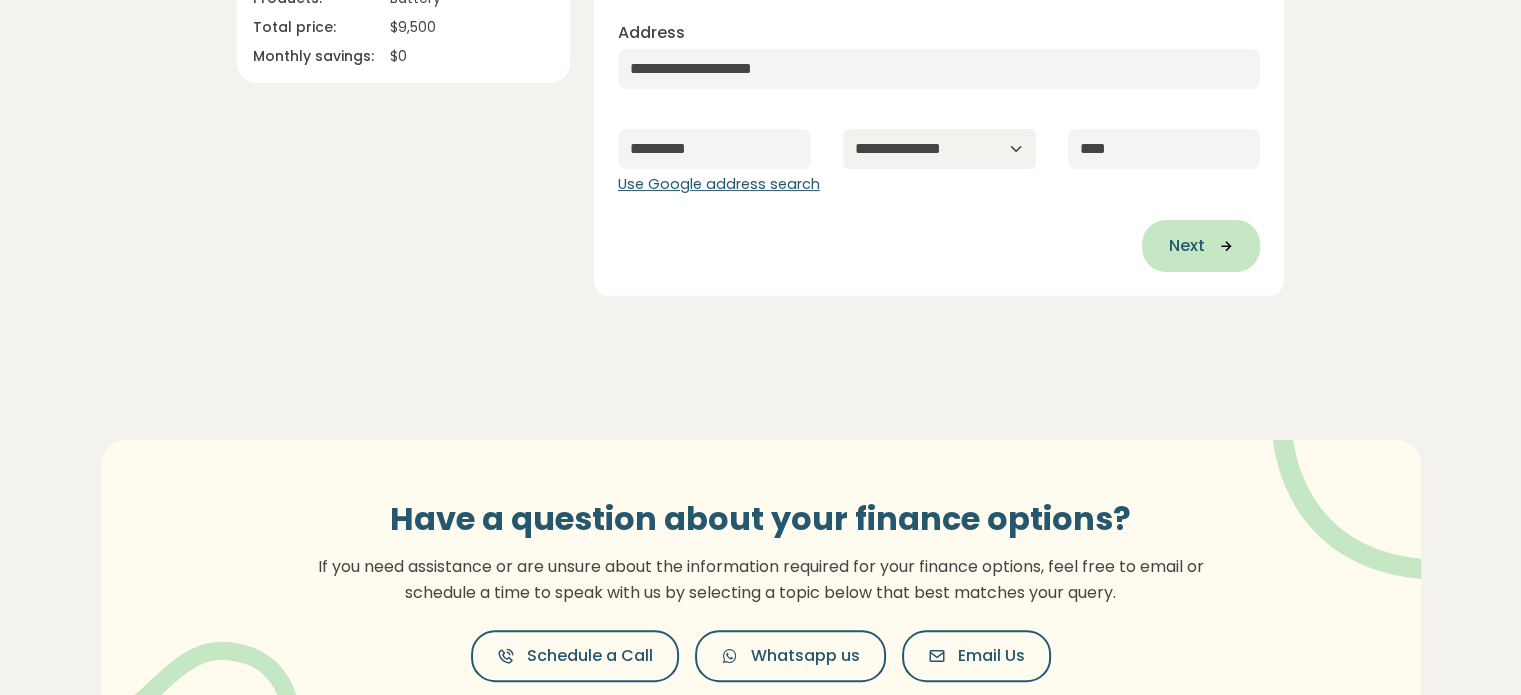 click on "Next" at bounding box center (1186, 246) 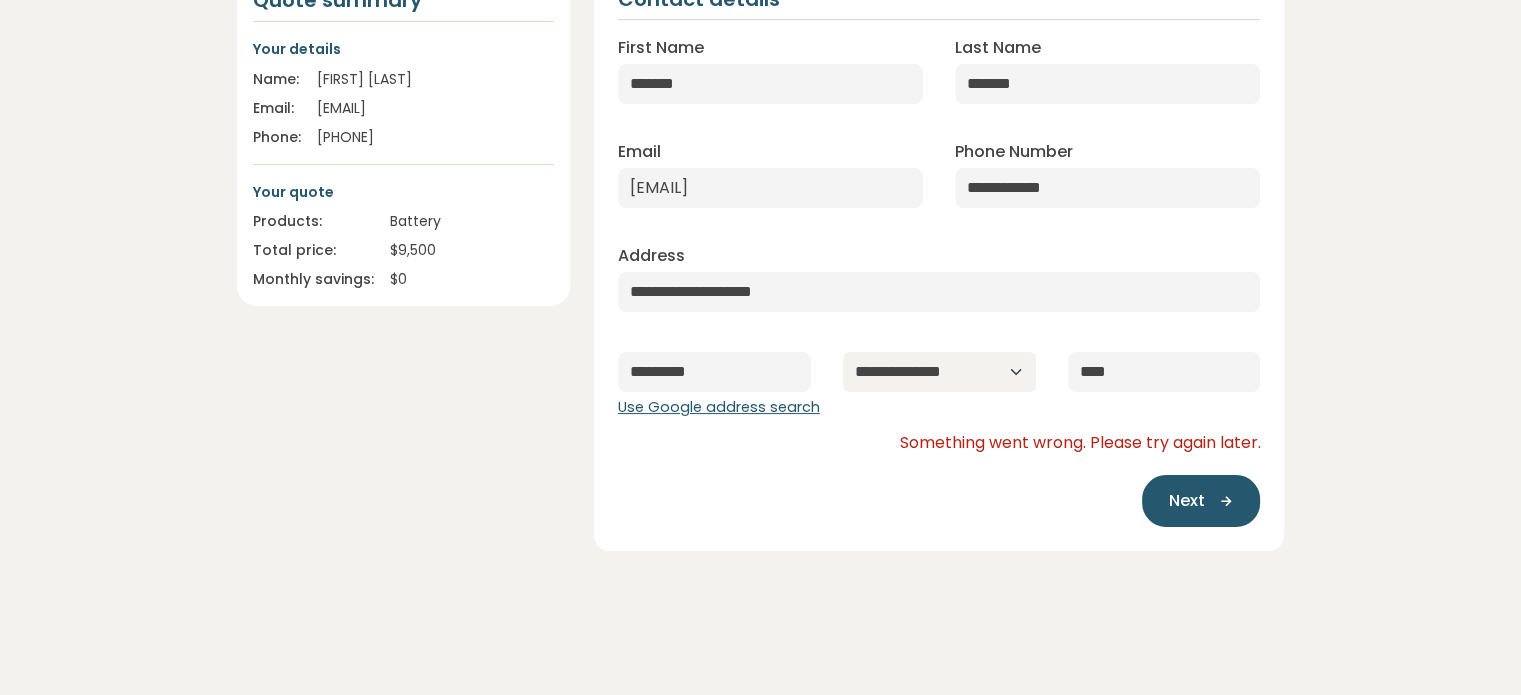scroll, scrollTop: 271, scrollLeft: 0, axis: vertical 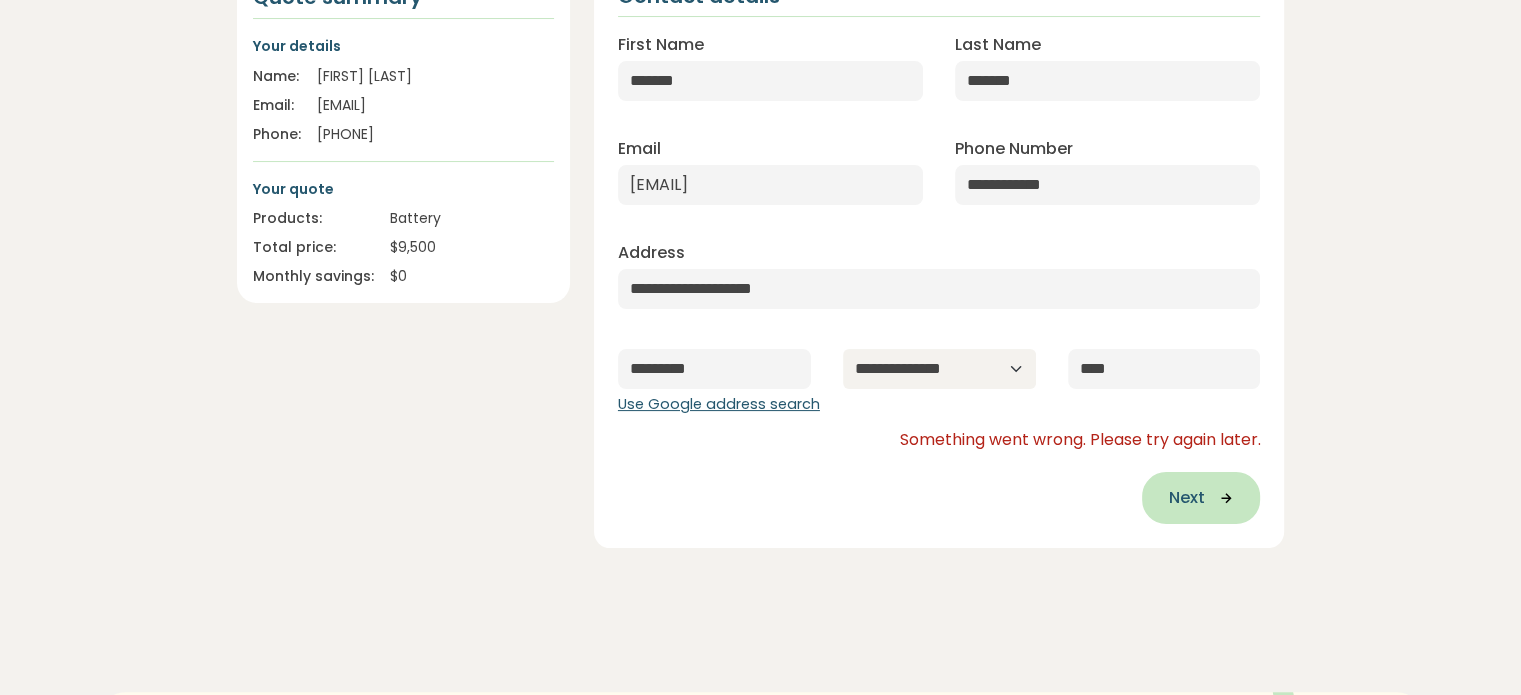 click on "Next" at bounding box center [1186, 498] 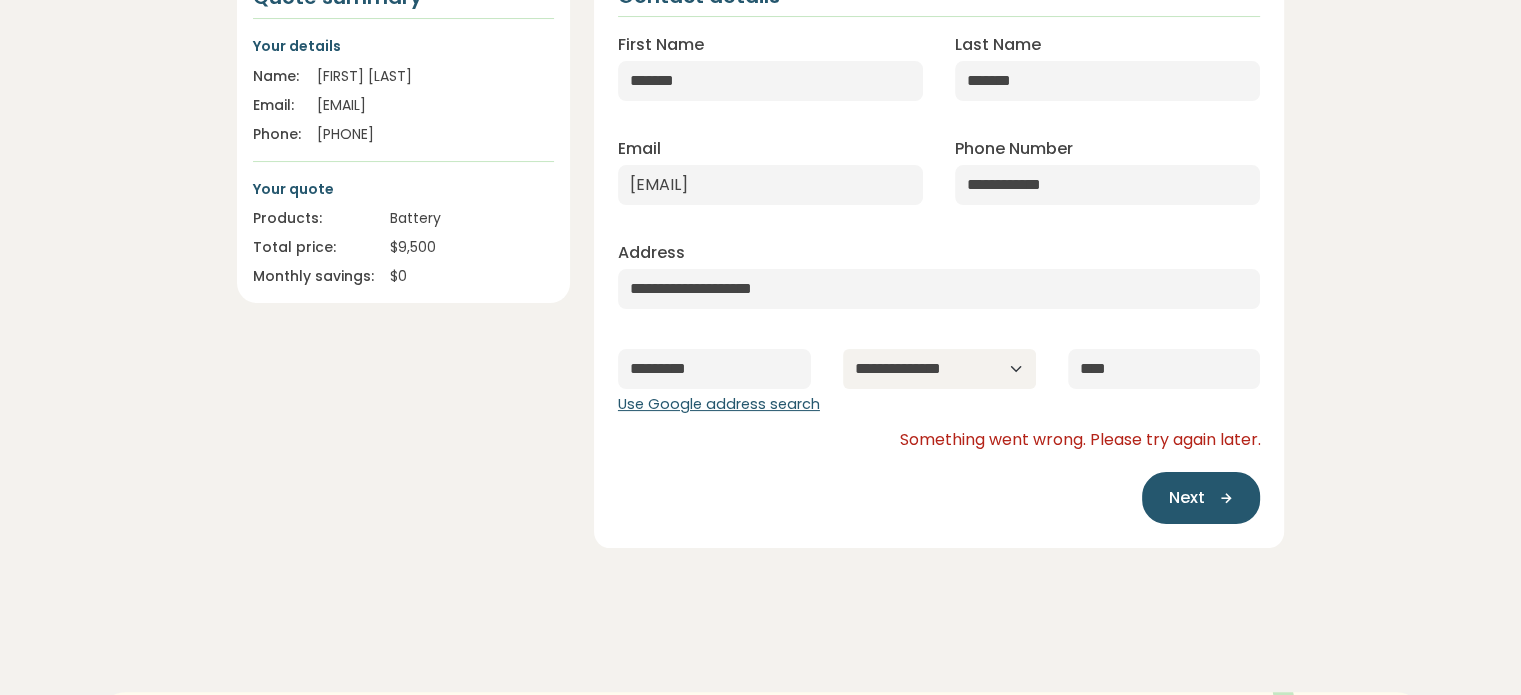 click on "Use Google address search" at bounding box center [719, 405] 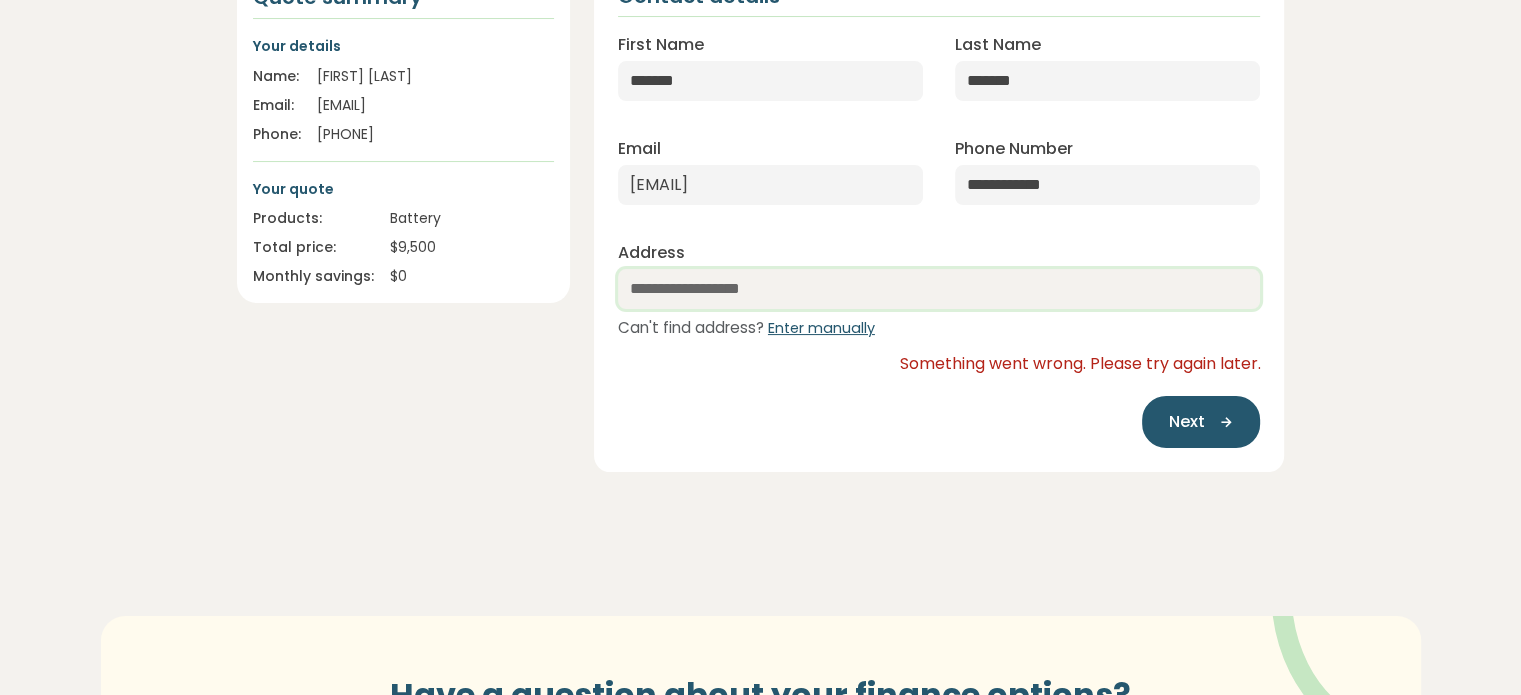 click at bounding box center (939, 289) 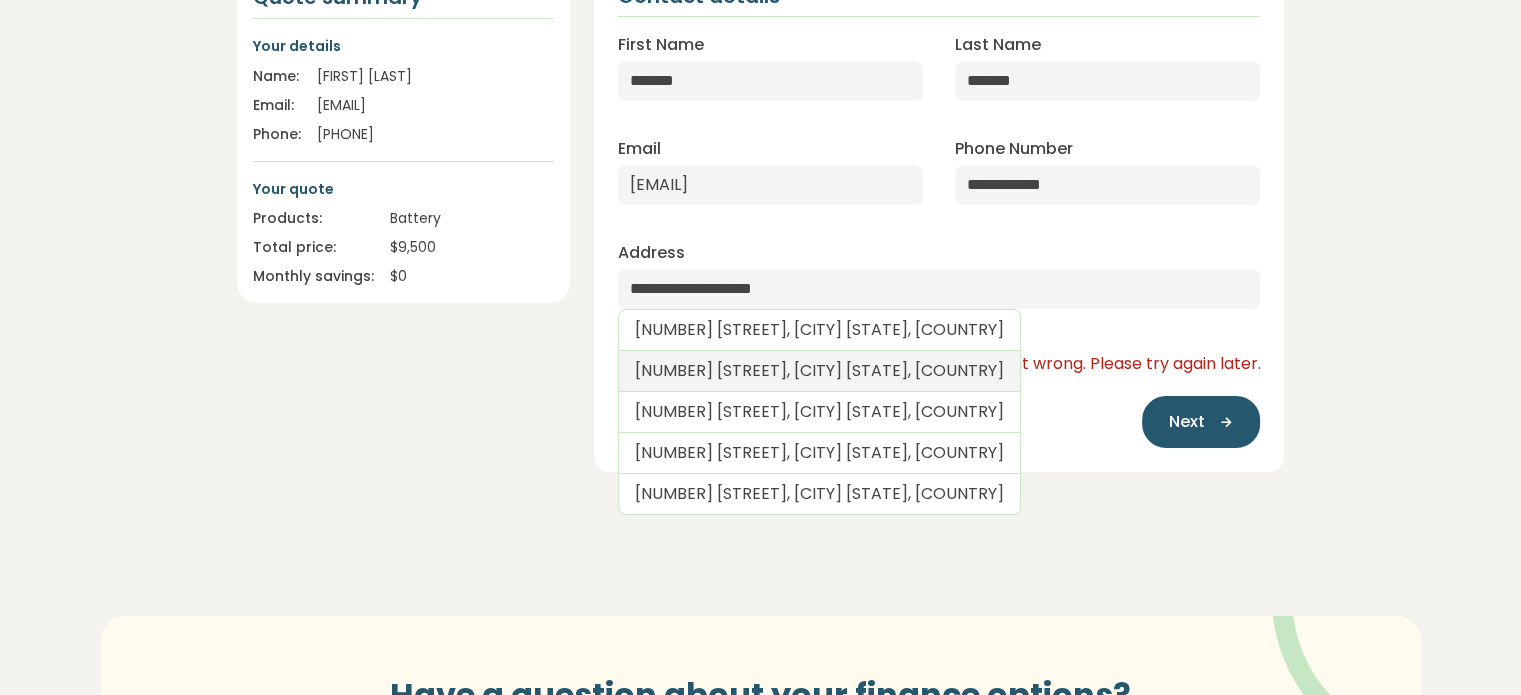 click on "32 Santa Cruz Street, Bray Park QLD, Australia" at bounding box center (819, 371) 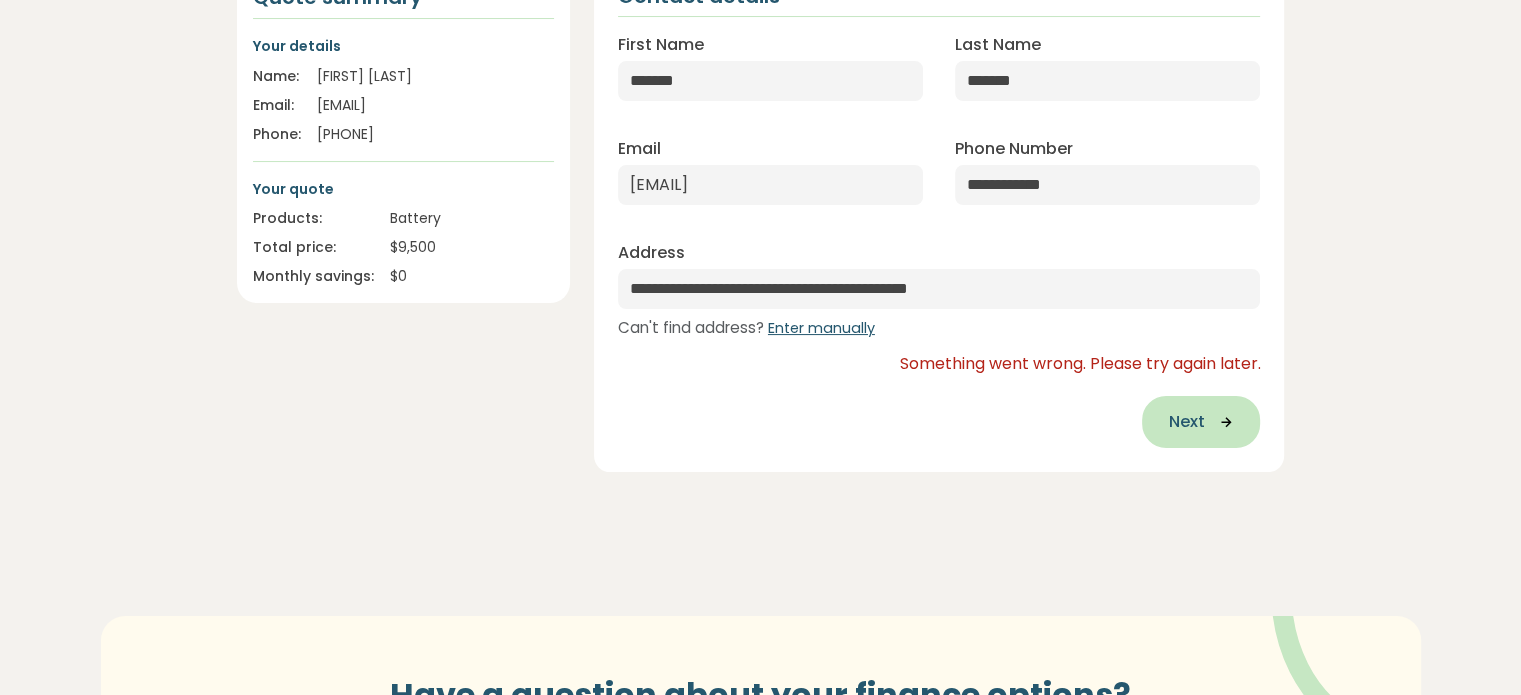 click on "Next" at bounding box center [1186, 422] 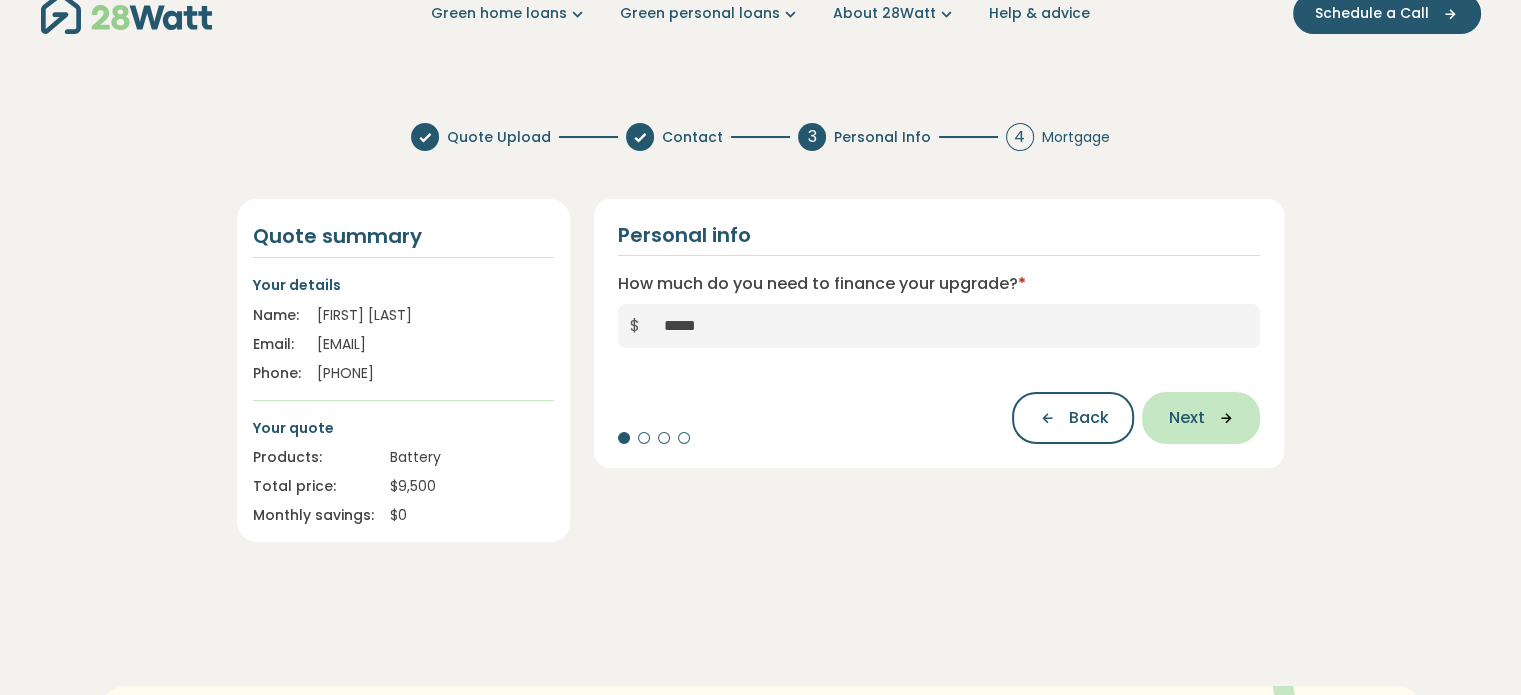 scroll, scrollTop: 0, scrollLeft: 0, axis: both 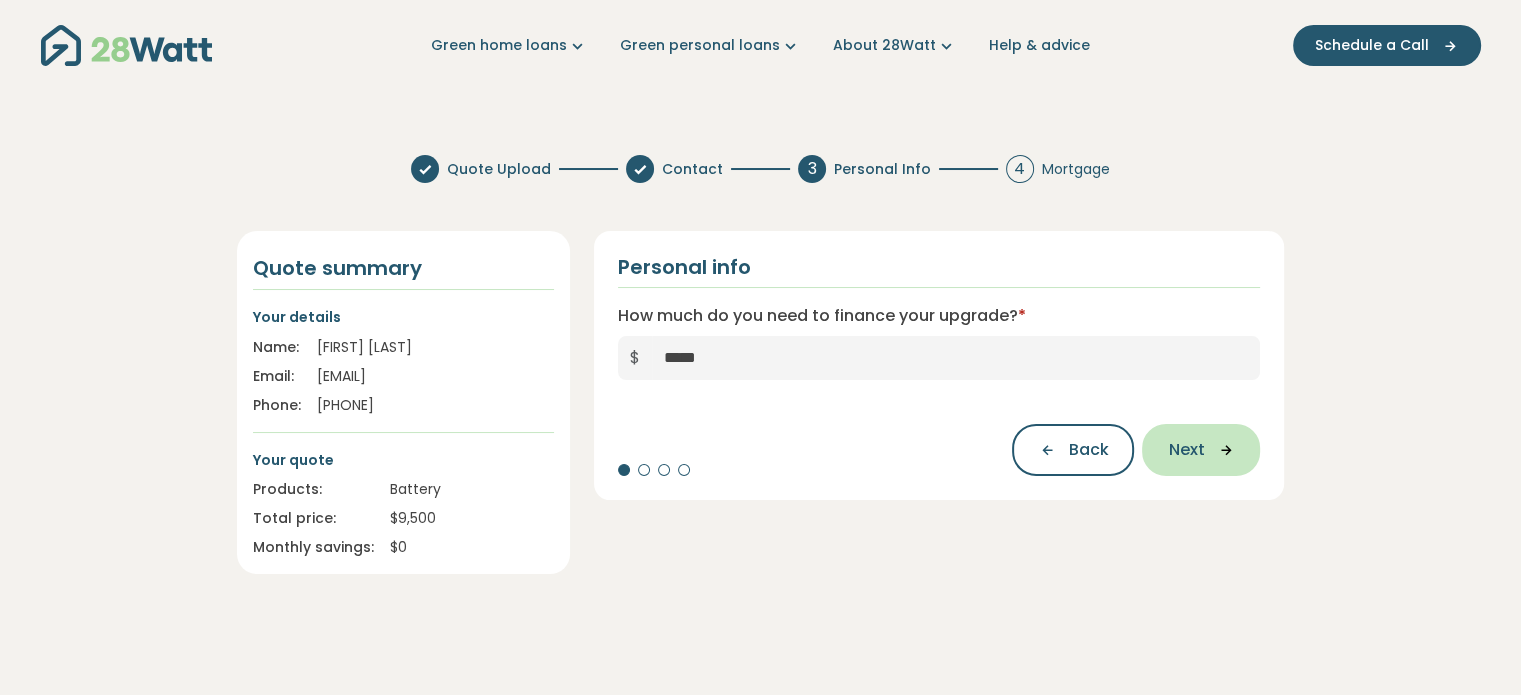 click on "Next" at bounding box center (1186, 450) 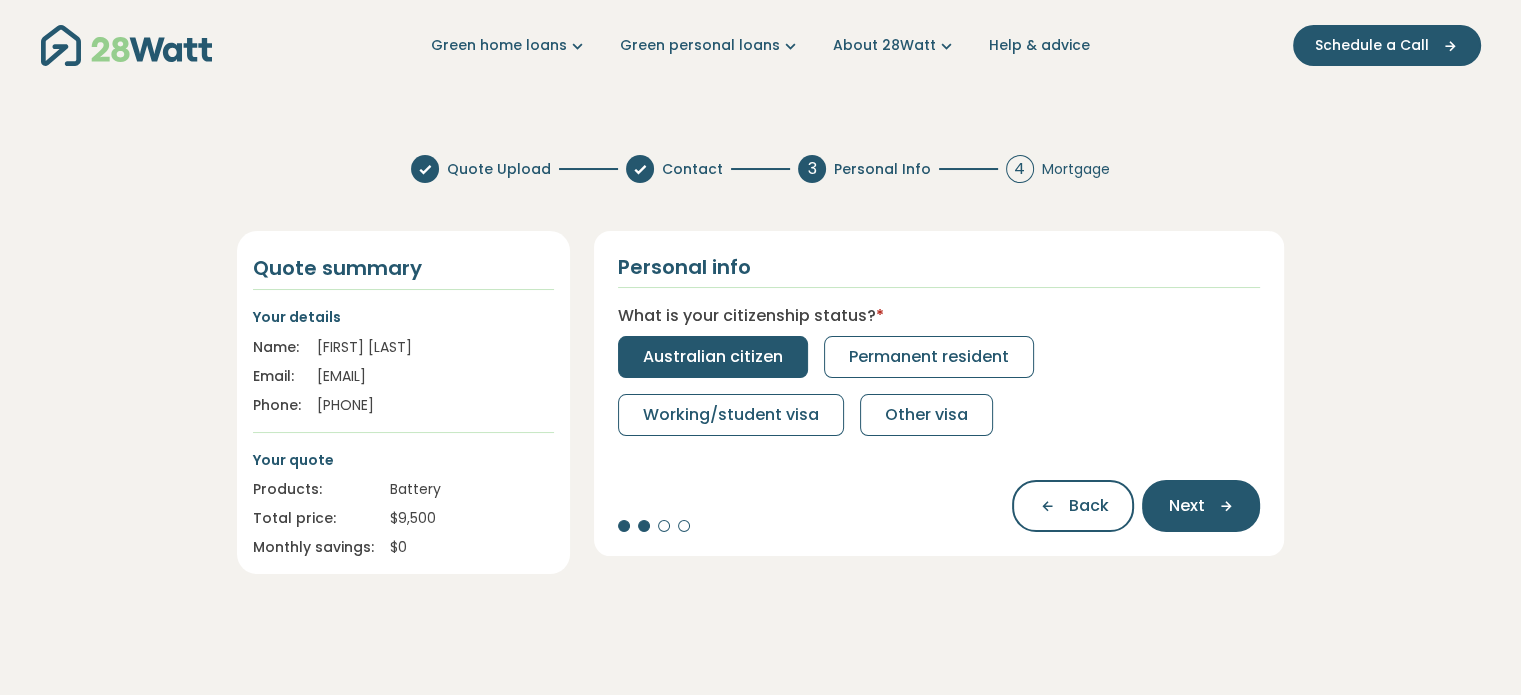 click on "Australian citizen" at bounding box center [713, 357] 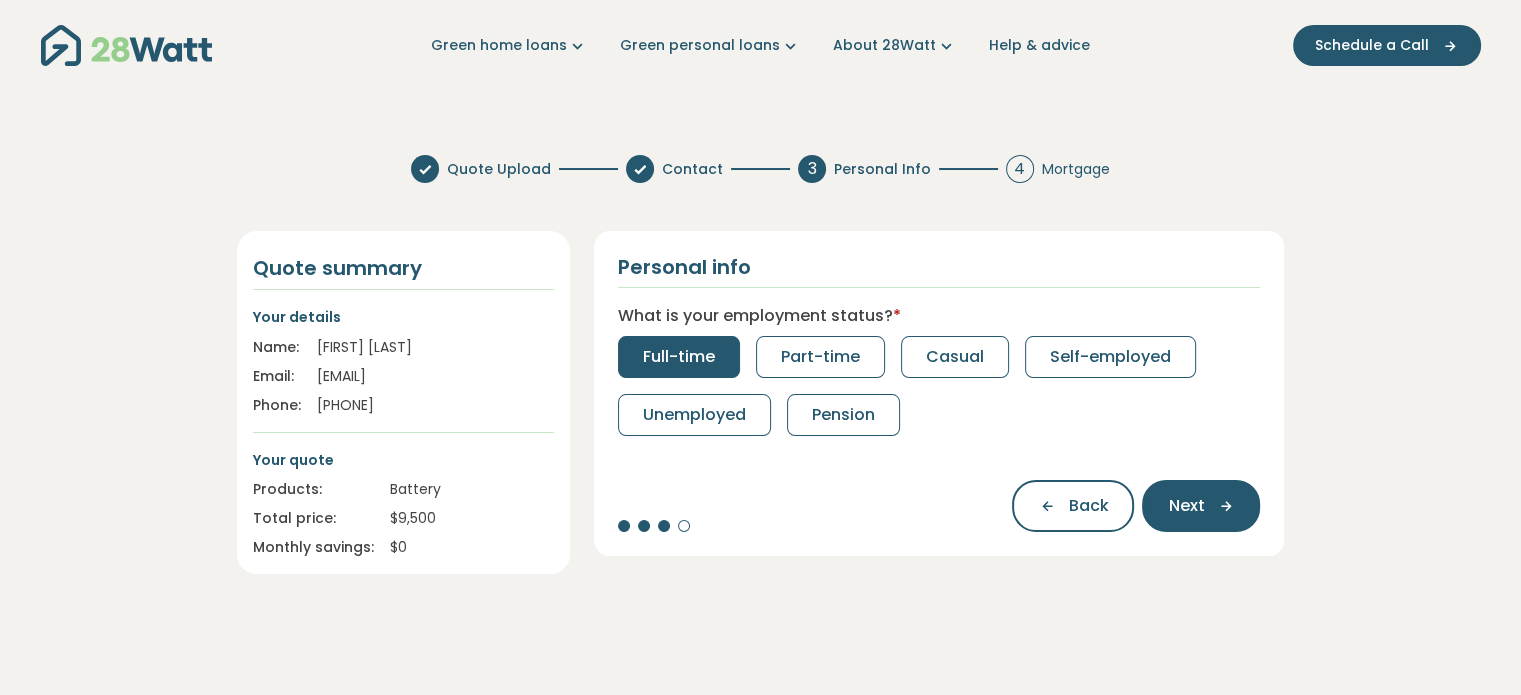 click on "Full-time" at bounding box center (679, 357) 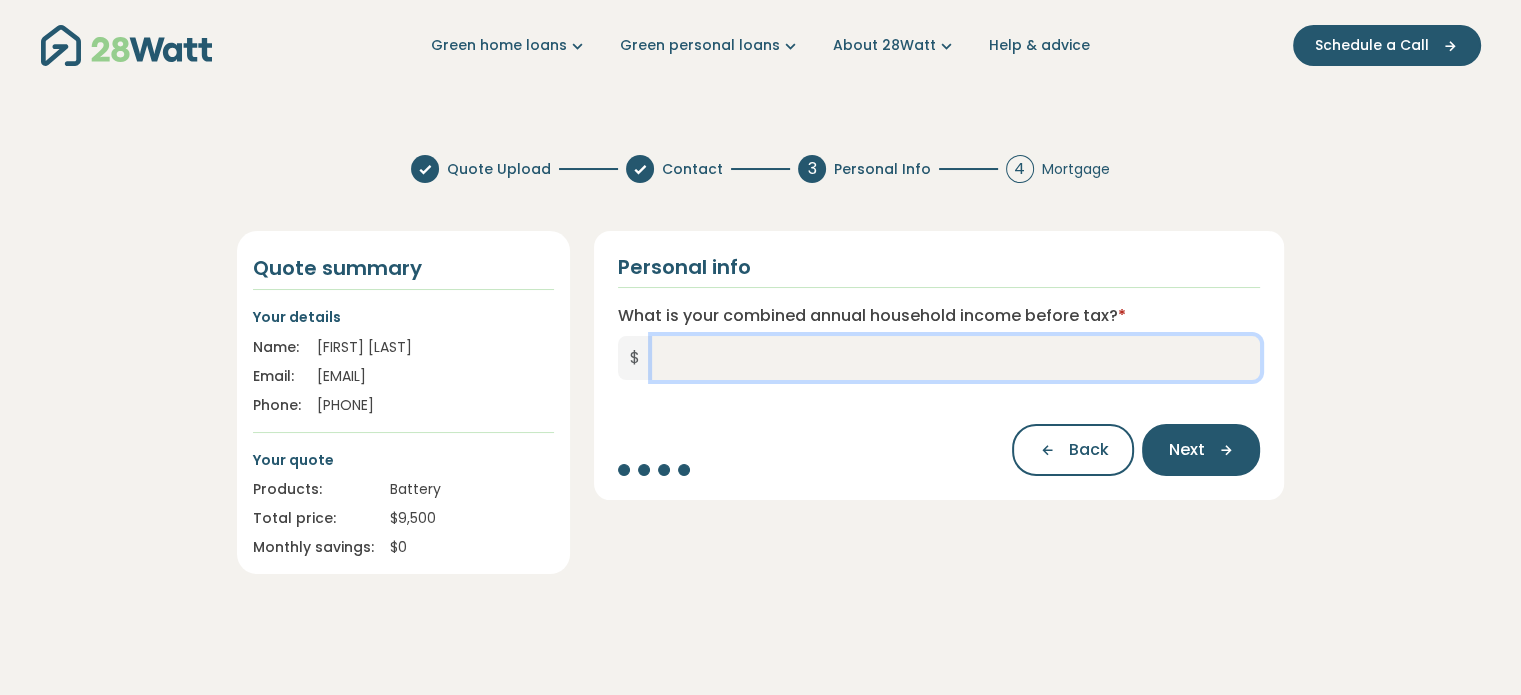 click on "What is your combined annual household income before tax?  *" at bounding box center (956, 358) 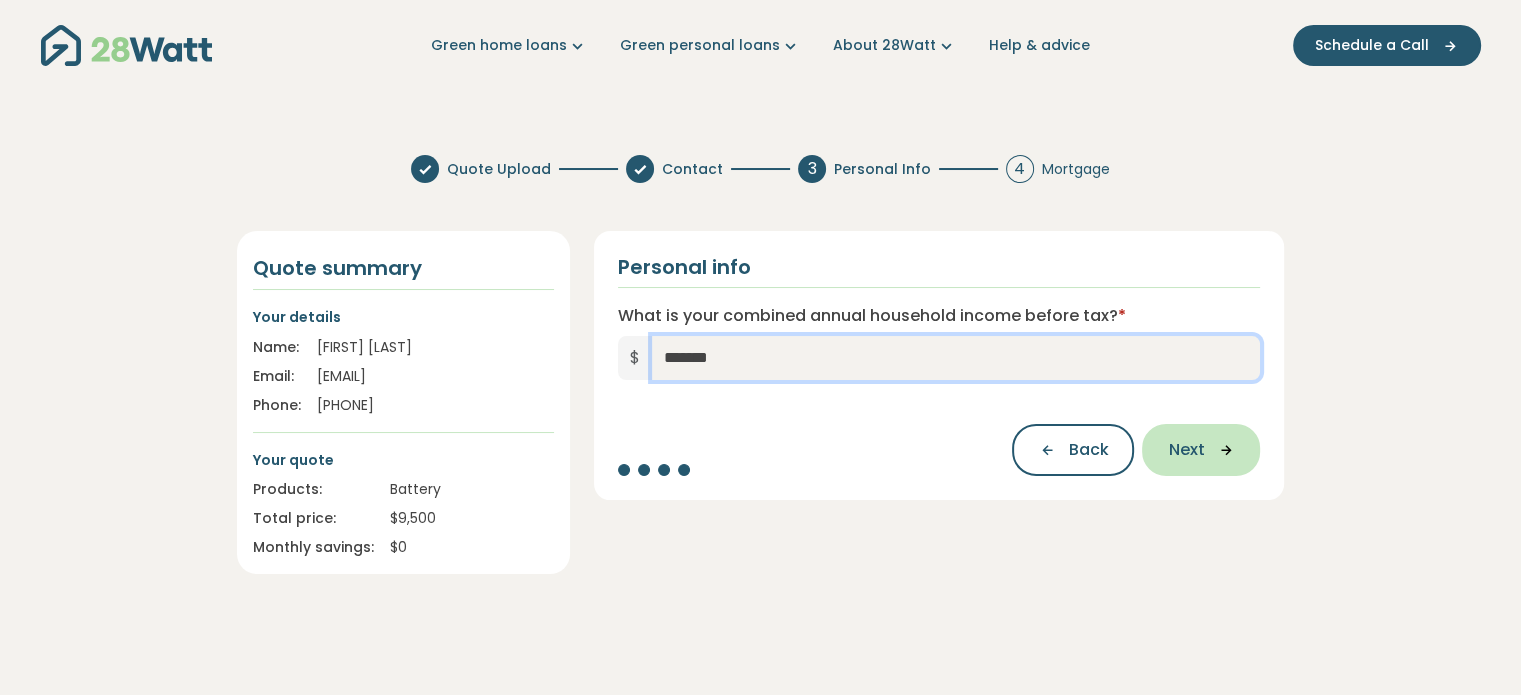 type on "*******" 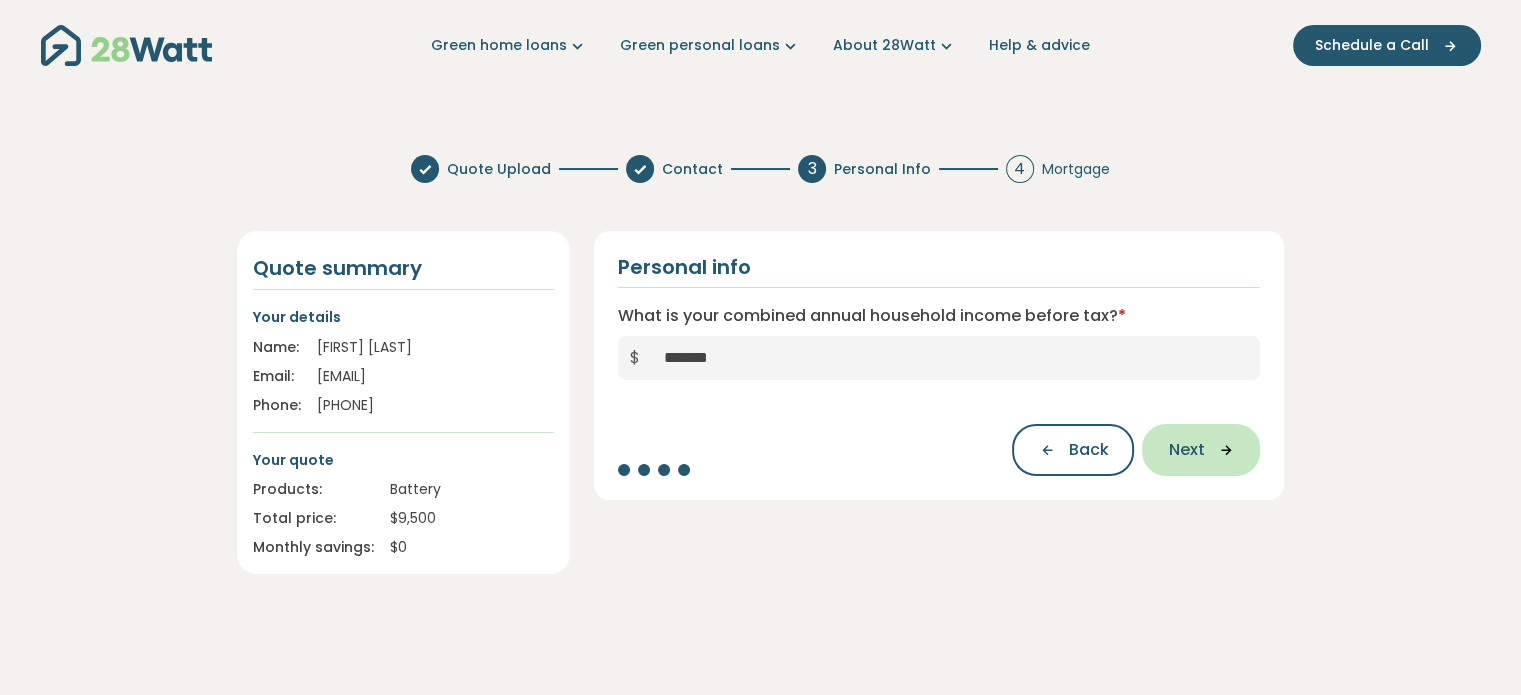 click at bounding box center (1219, 450) 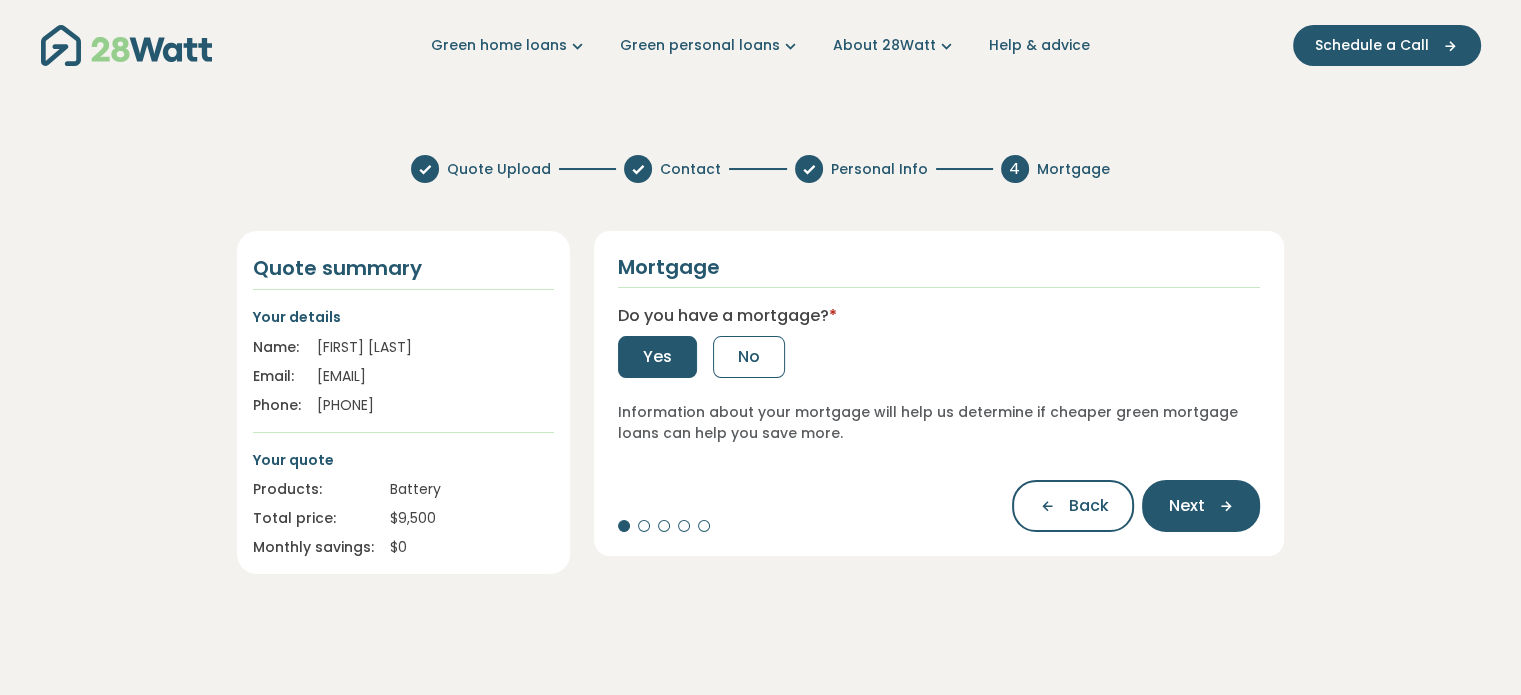 click on "Yes" at bounding box center (657, 357) 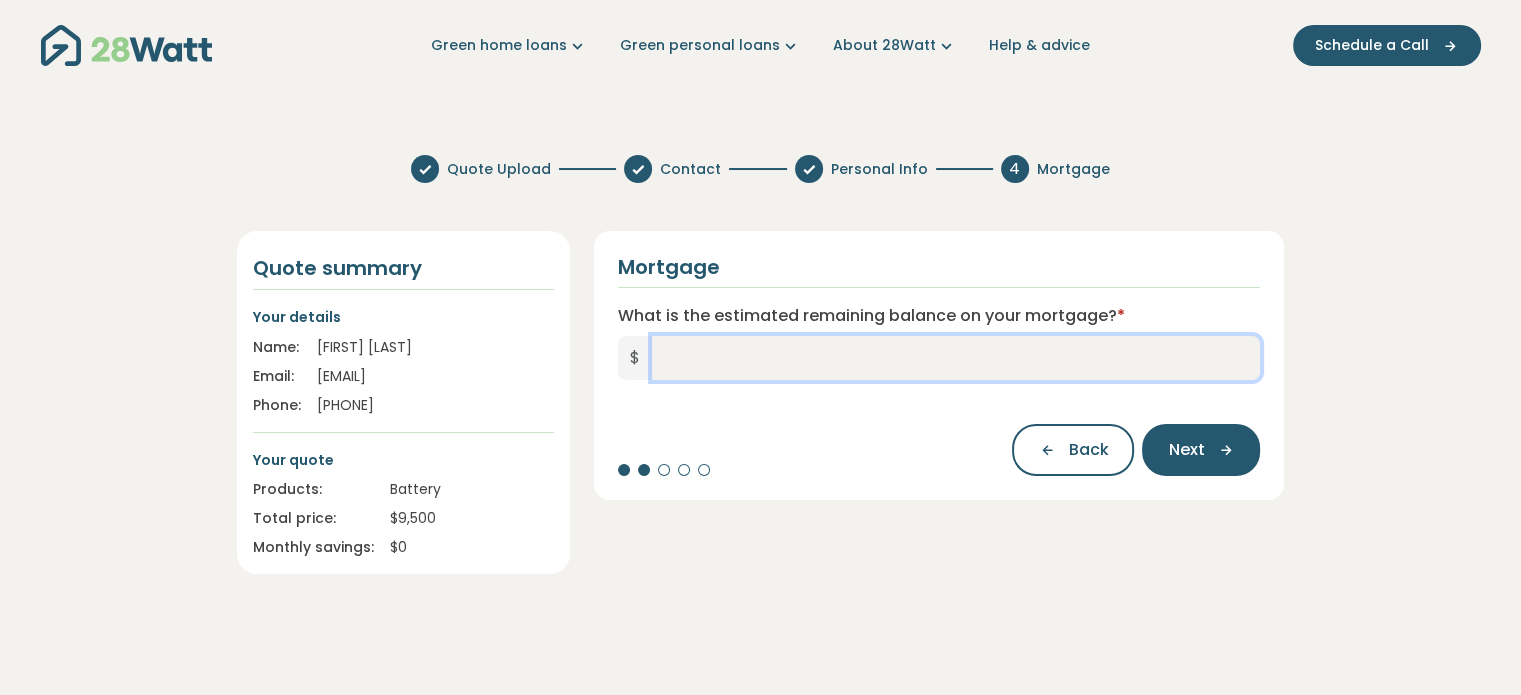 click on "What is the estimated remaining balance on your mortgage?  *" at bounding box center (956, 358) 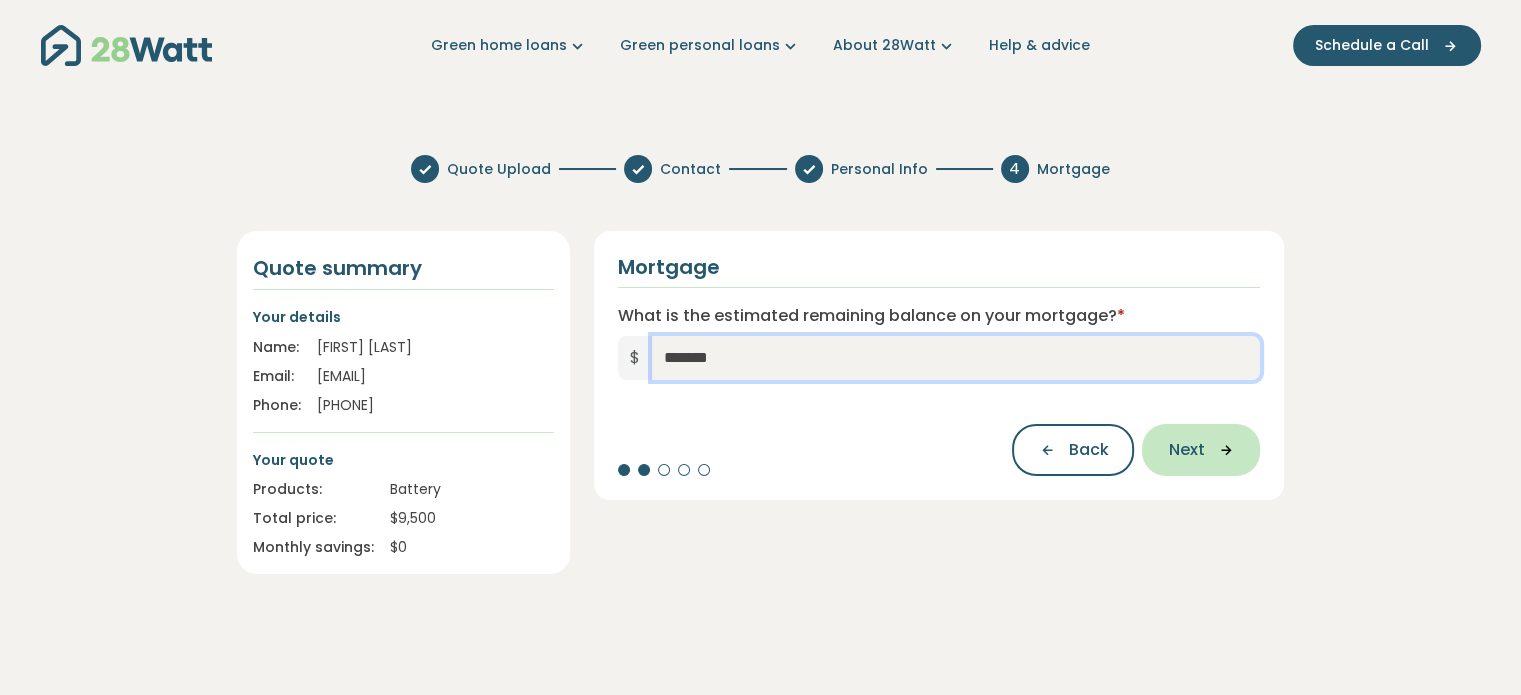 type on "*******" 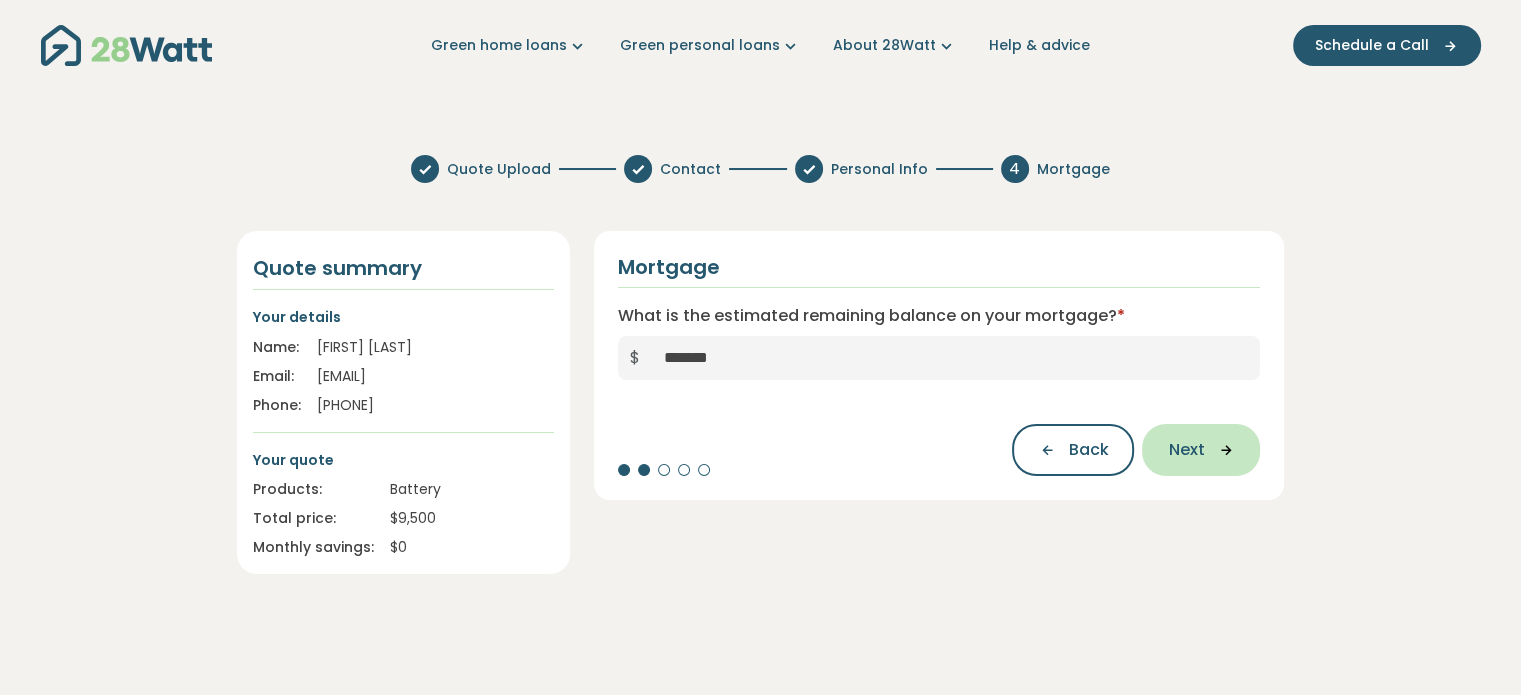 click on "Next" at bounding box center (1186, 450) 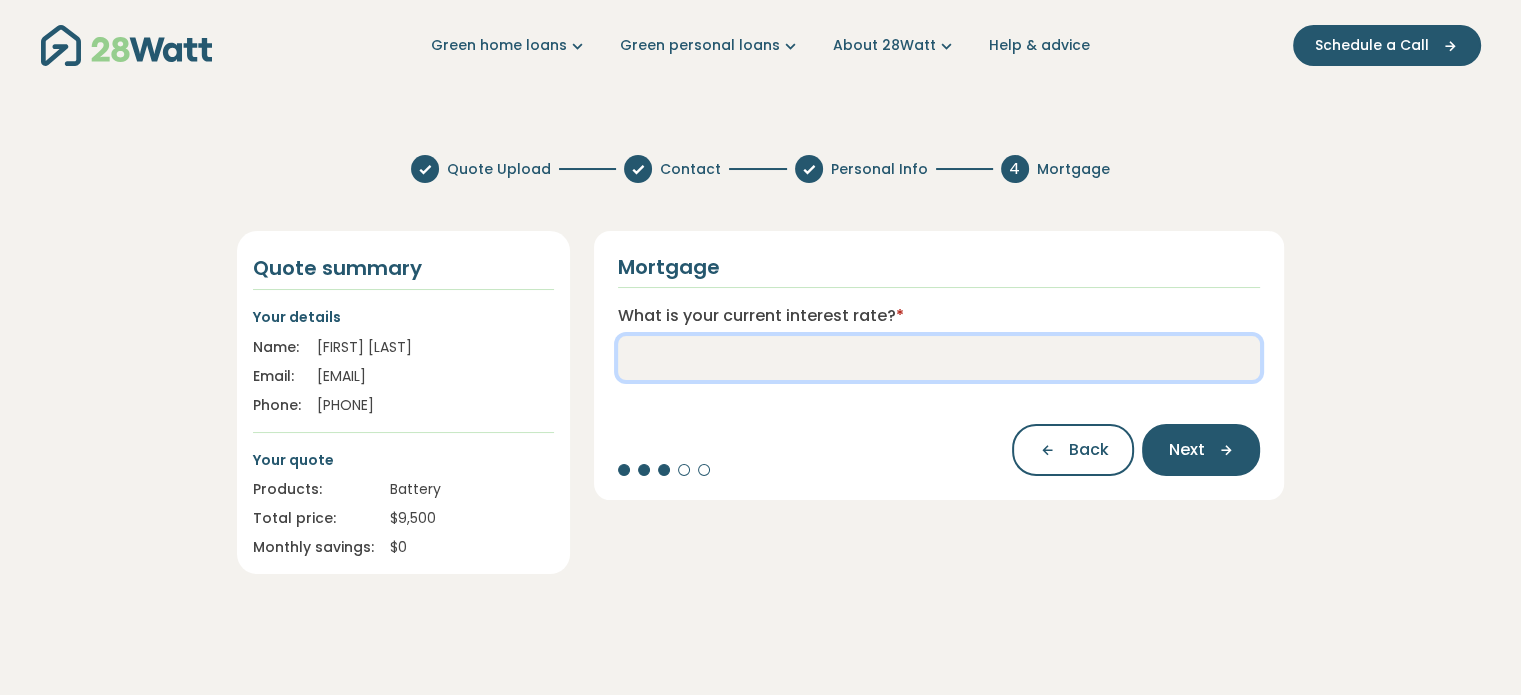 click on "What is your current interest rate?  *" at bounding box center [939, 358] 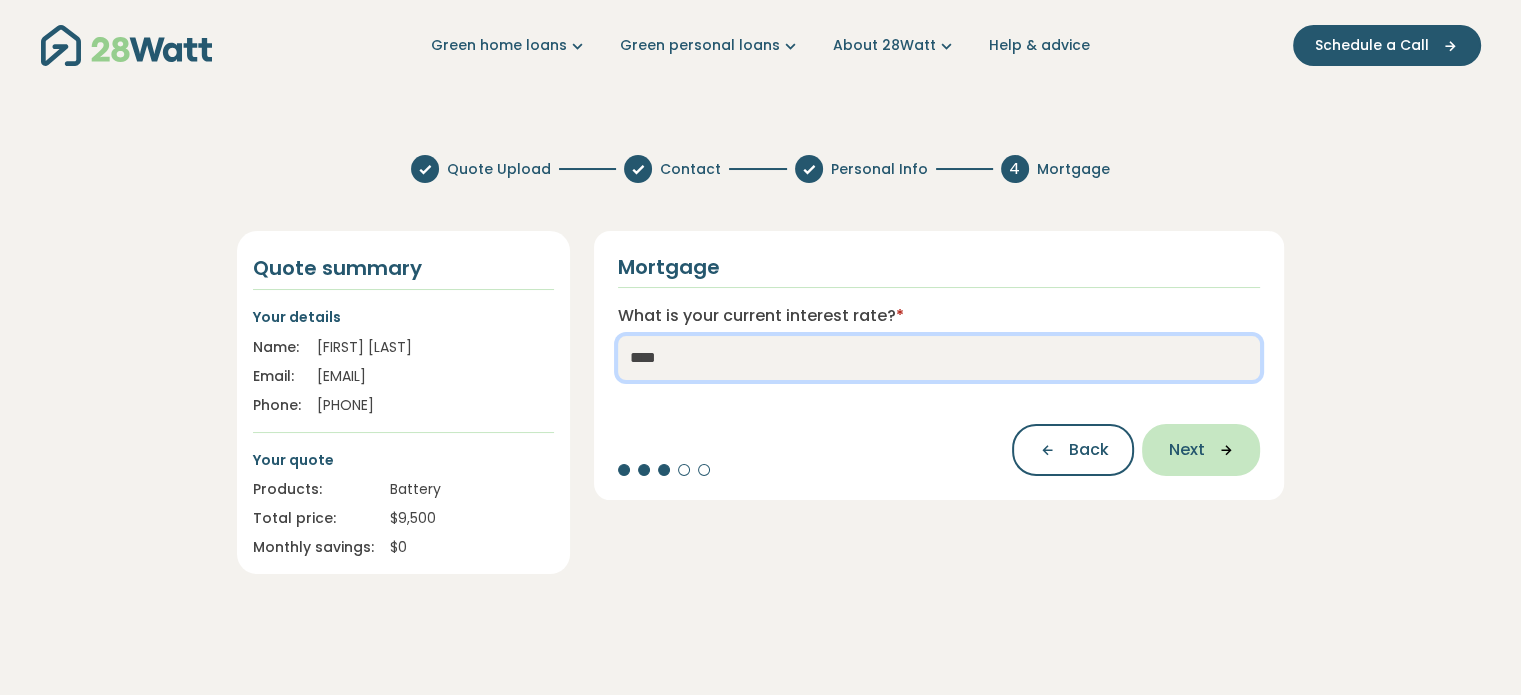 type on "****" 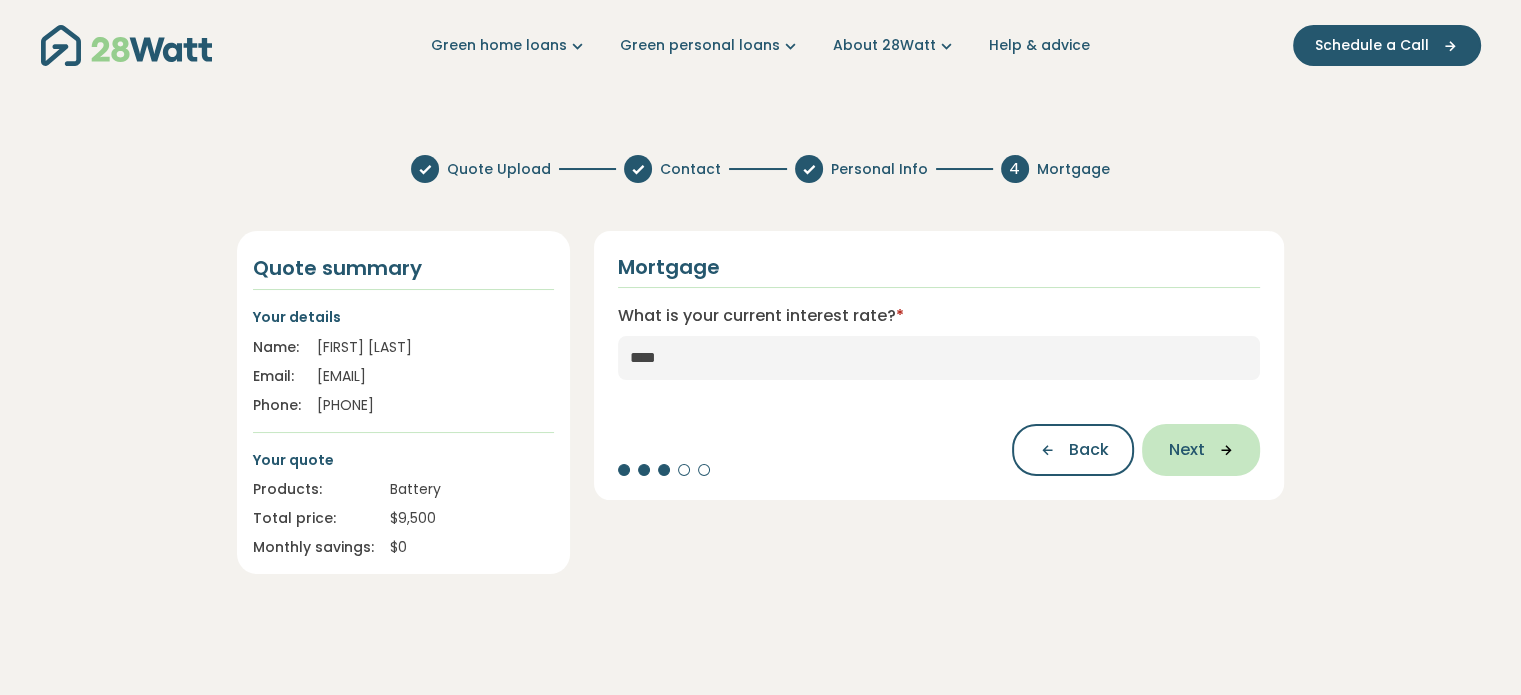 click on "Next" at bounding box center [1186, 450] 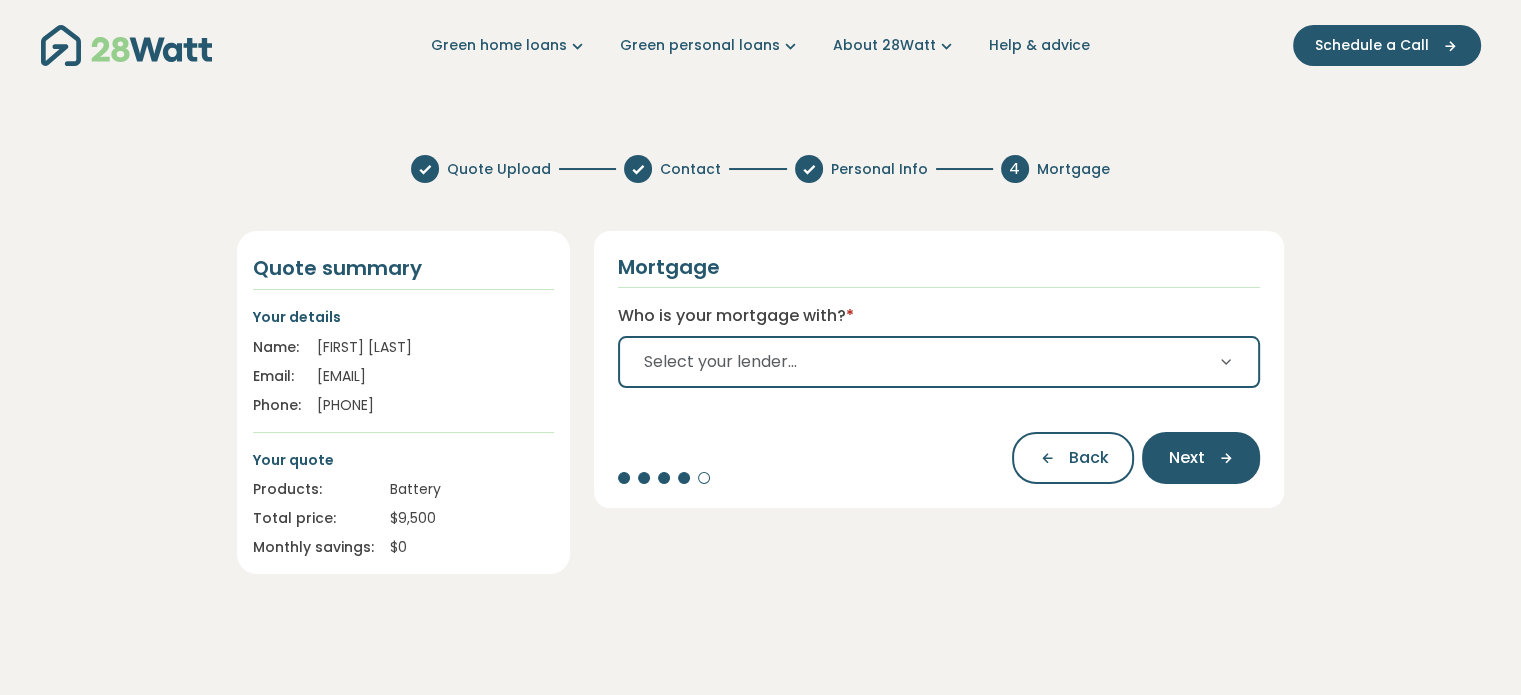 click on "Select your lender..." at bounding box center [939, 362] 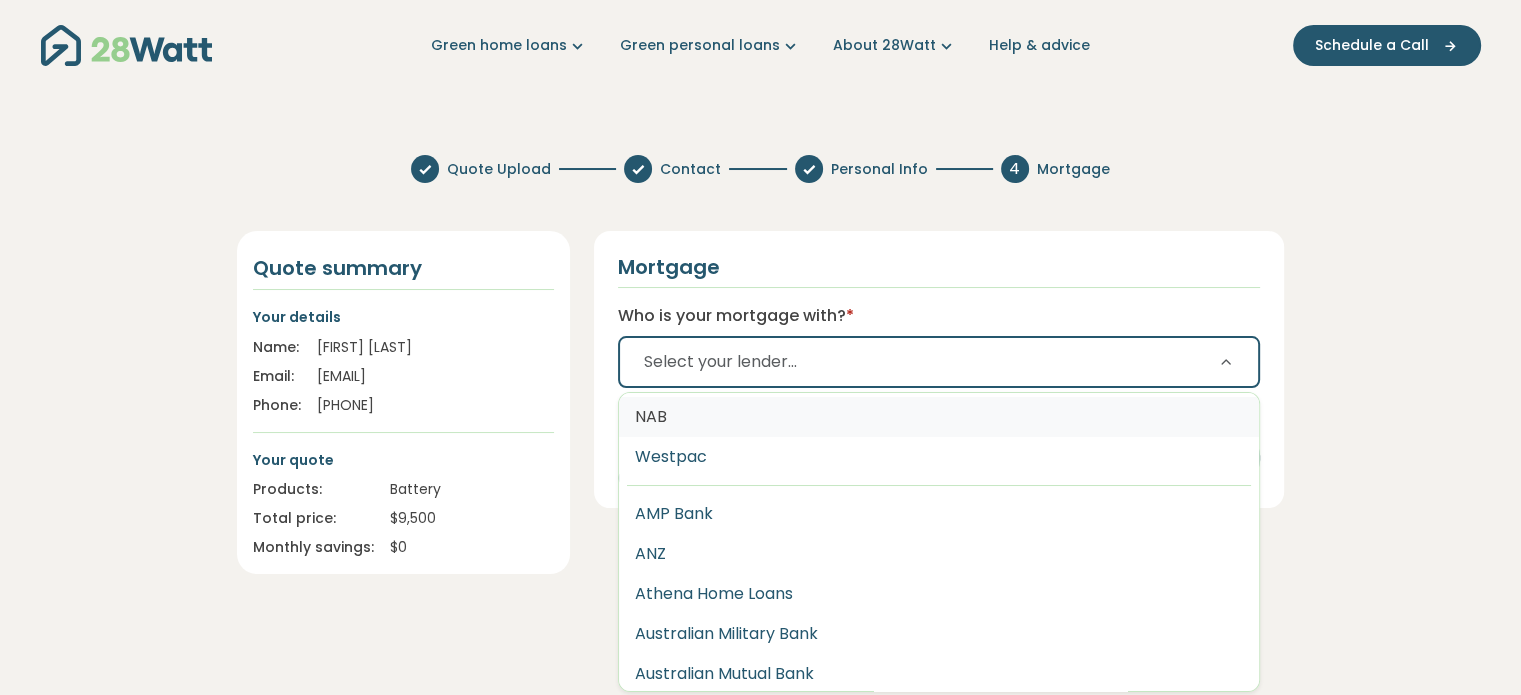 scroll, scrollTop: 16, scrollLeft: 0, axis: vertical 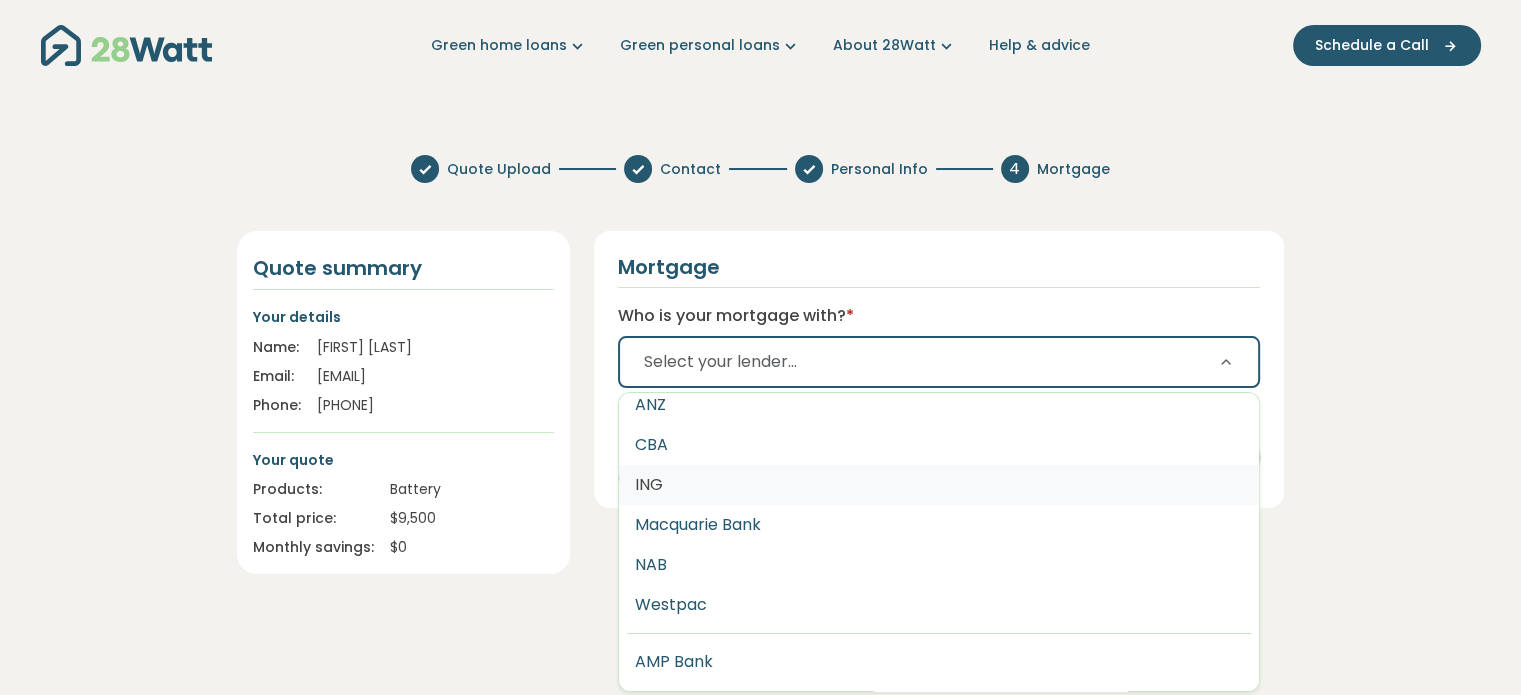 click on "ING" at bounding box center (939, 485) 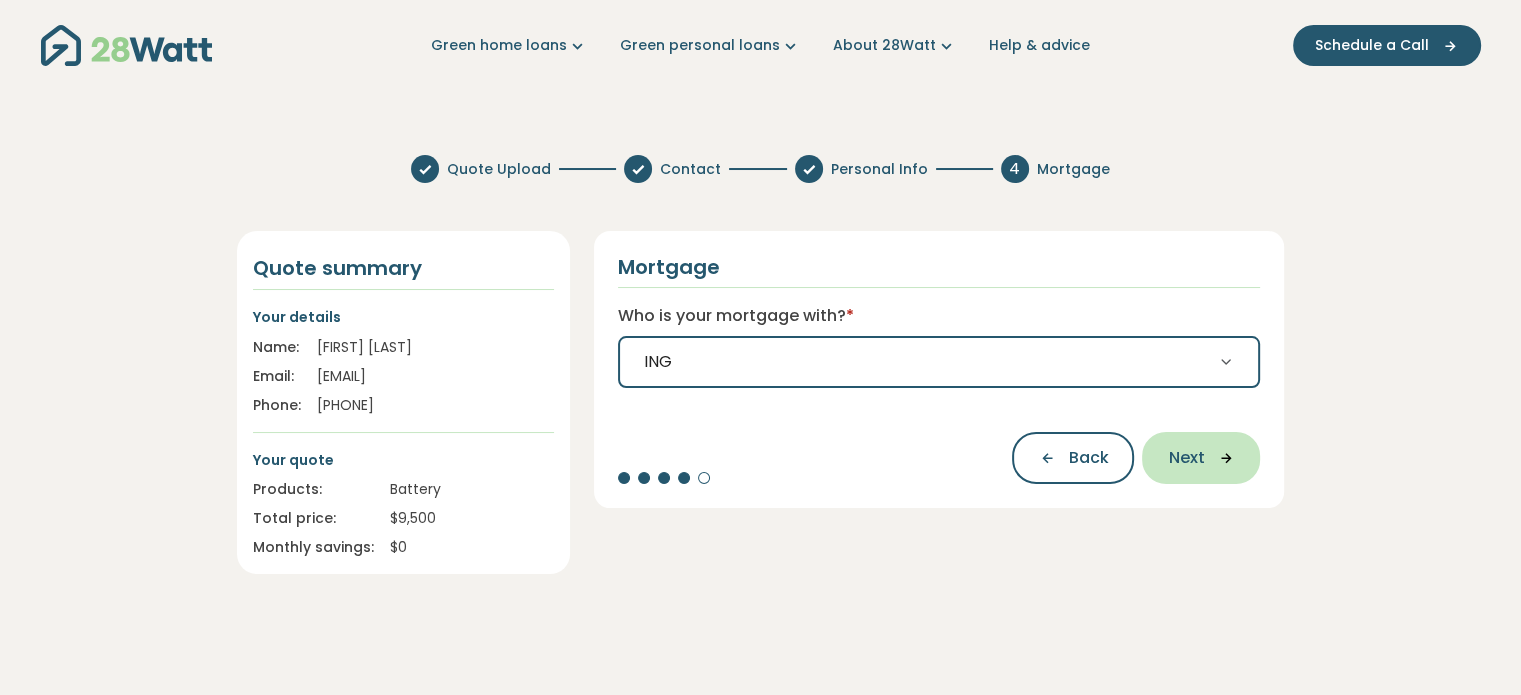 click on "Next" at bounding box center (1186, 458) 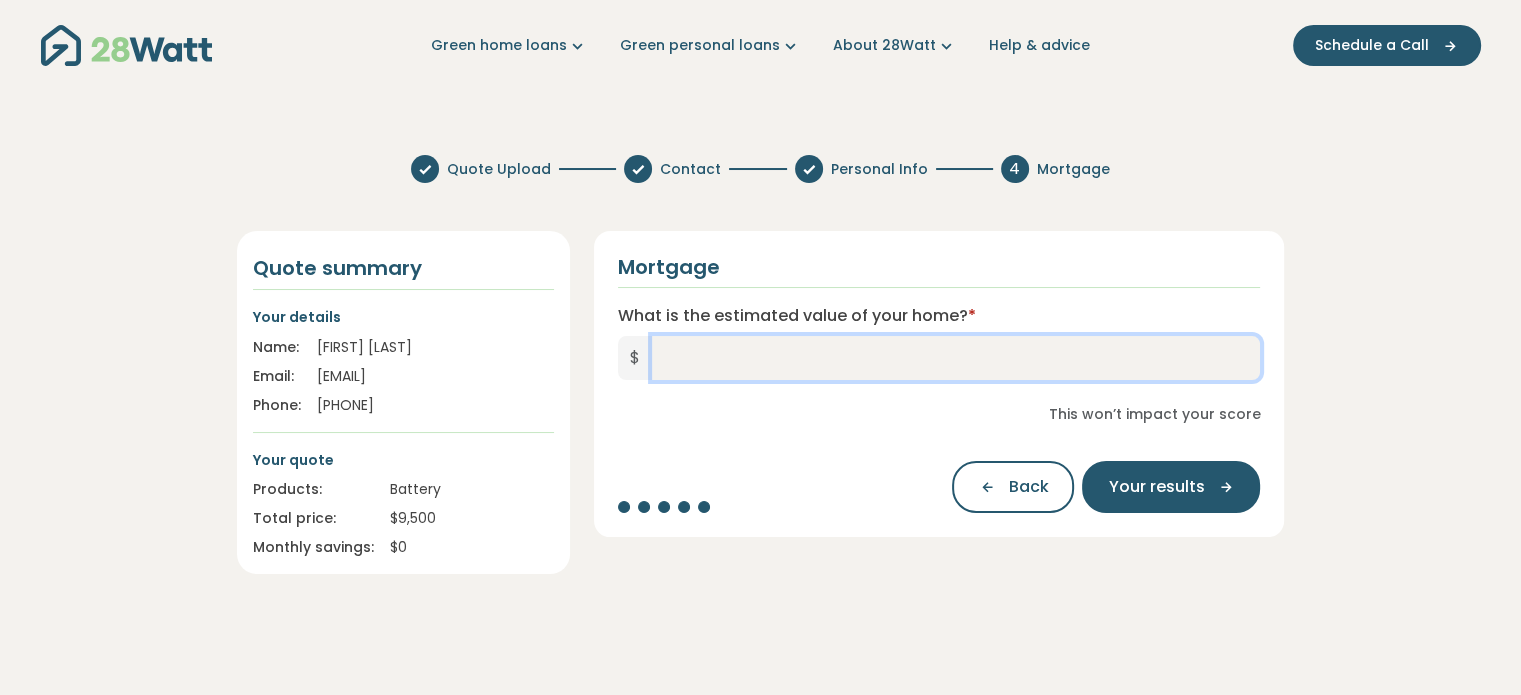 click on "What is the estimated value of your home?  *" at bounding box center (956, 358) 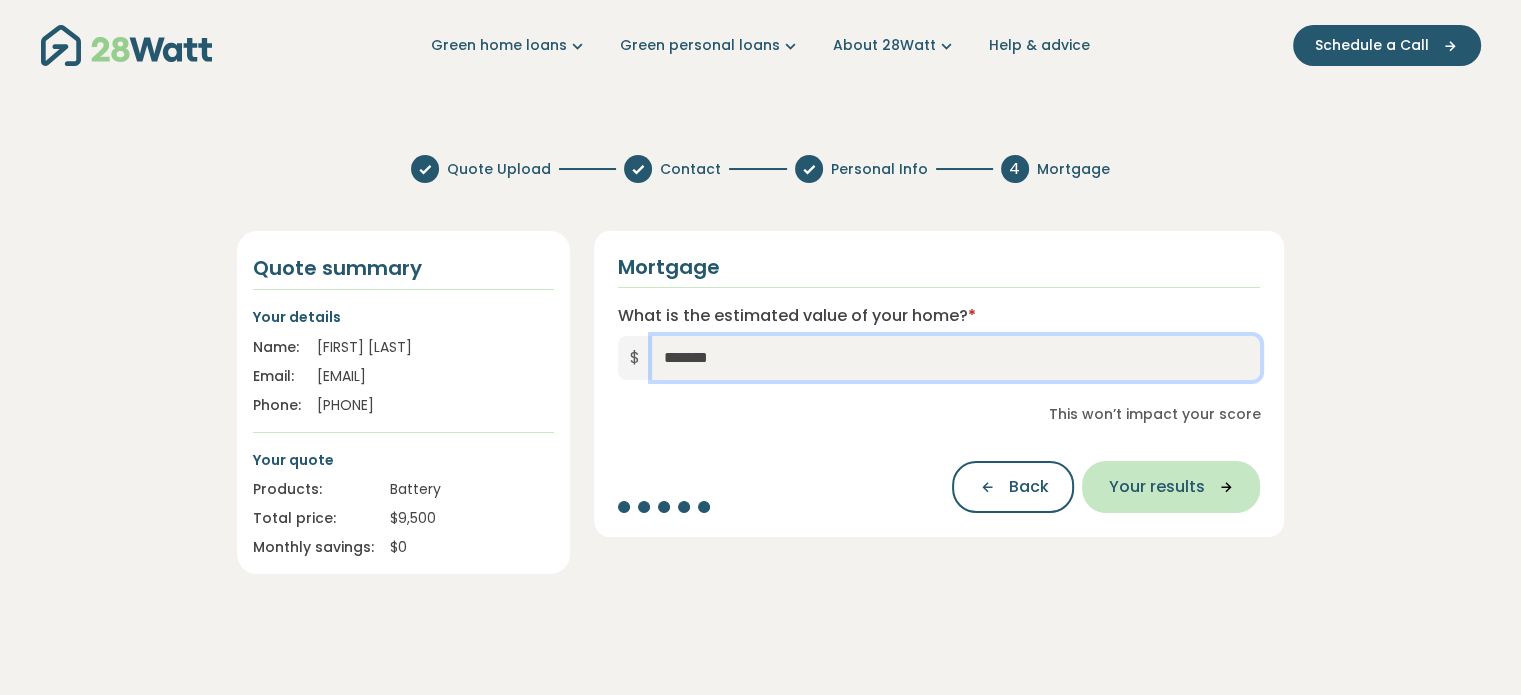 type on "*******" 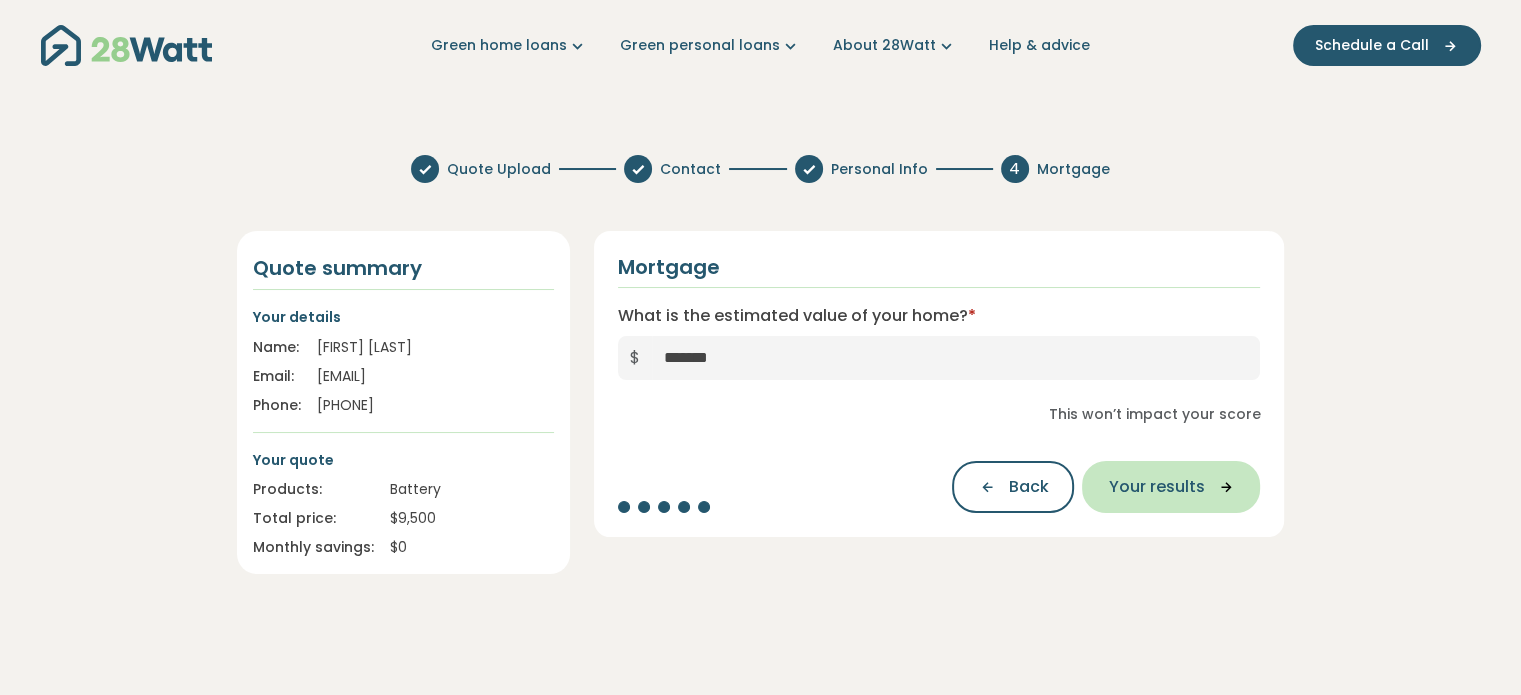 click on "Your results" at bounding box center (1156, 487) 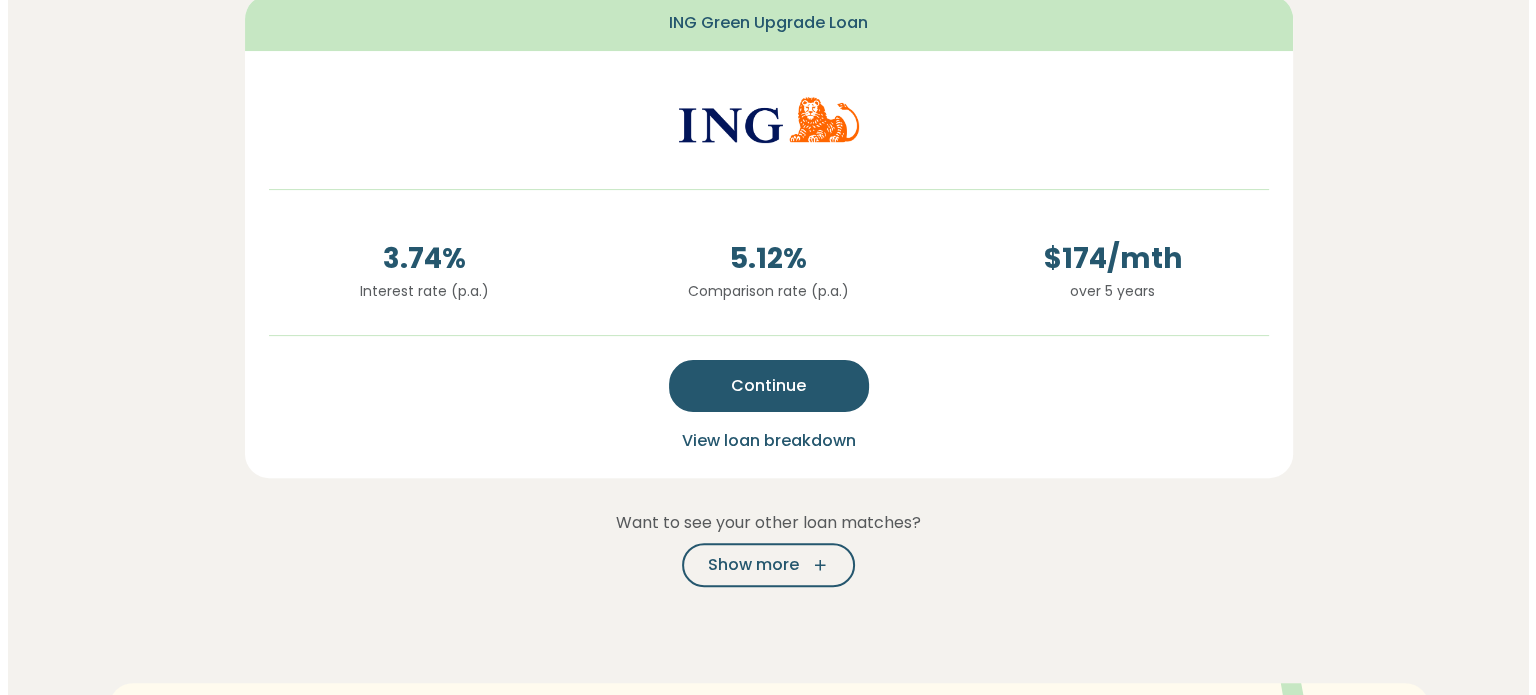 scroll, scrollTop: 516, scrollLeft: 0, axis: vertical 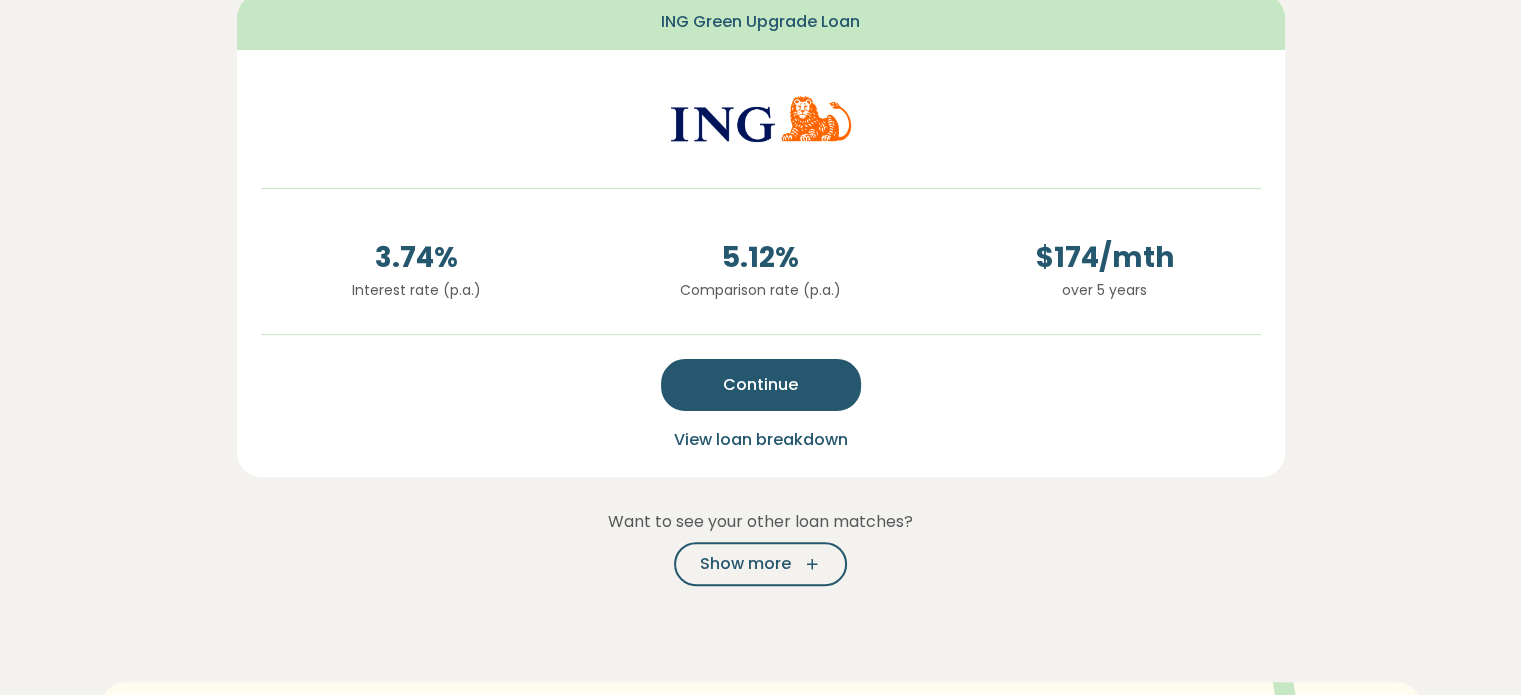 click on "View loan breakdown" at bounding box center (761, 439) 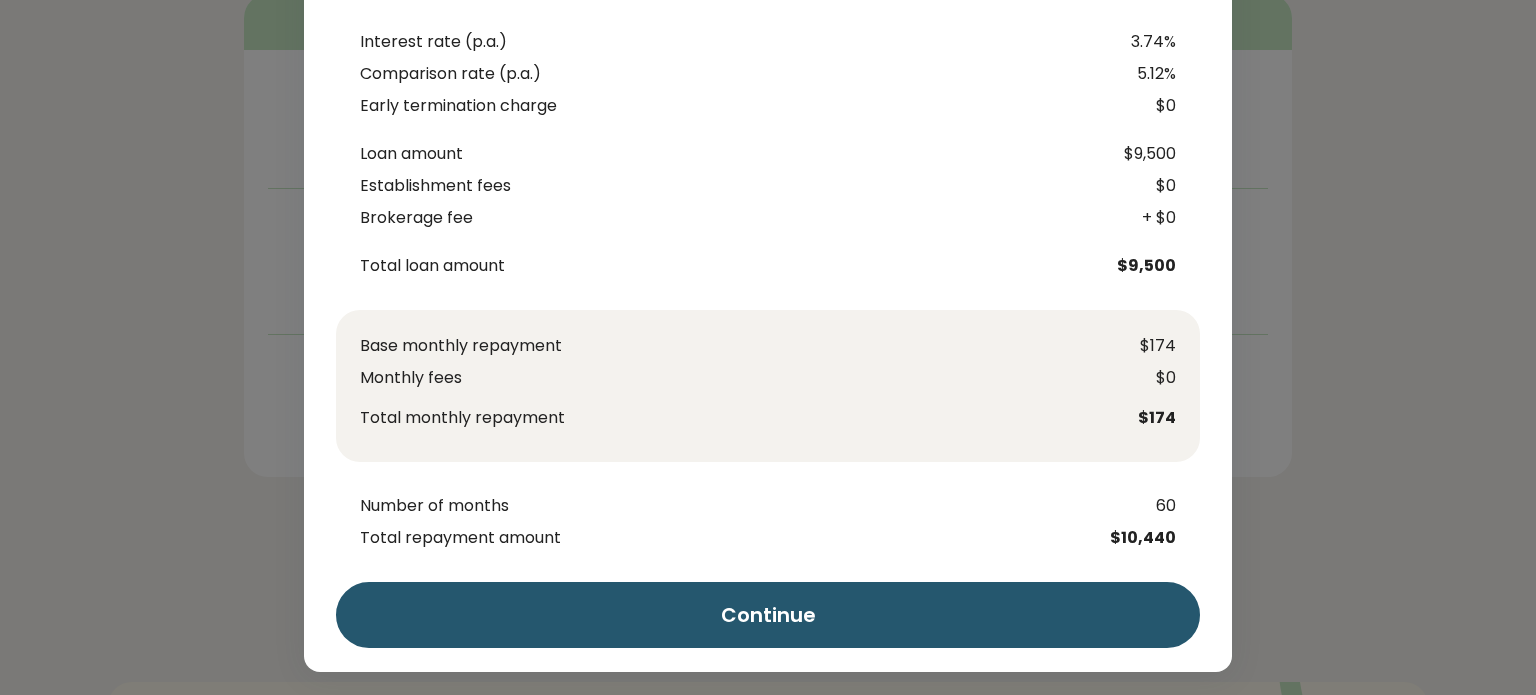 scroll, scrollTop: 131, scrollLeft: 0, axis: vertical 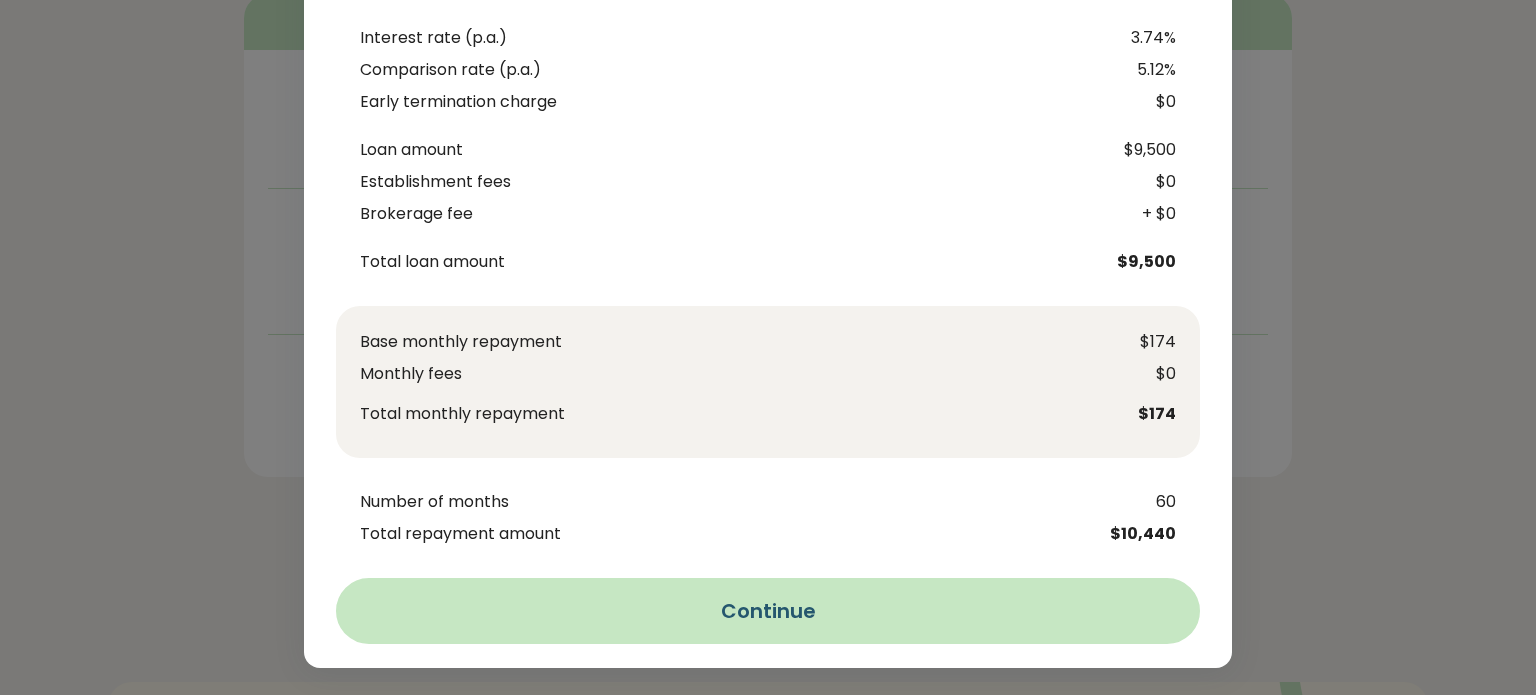 click on "Continue" at bounding box center [768, 611] 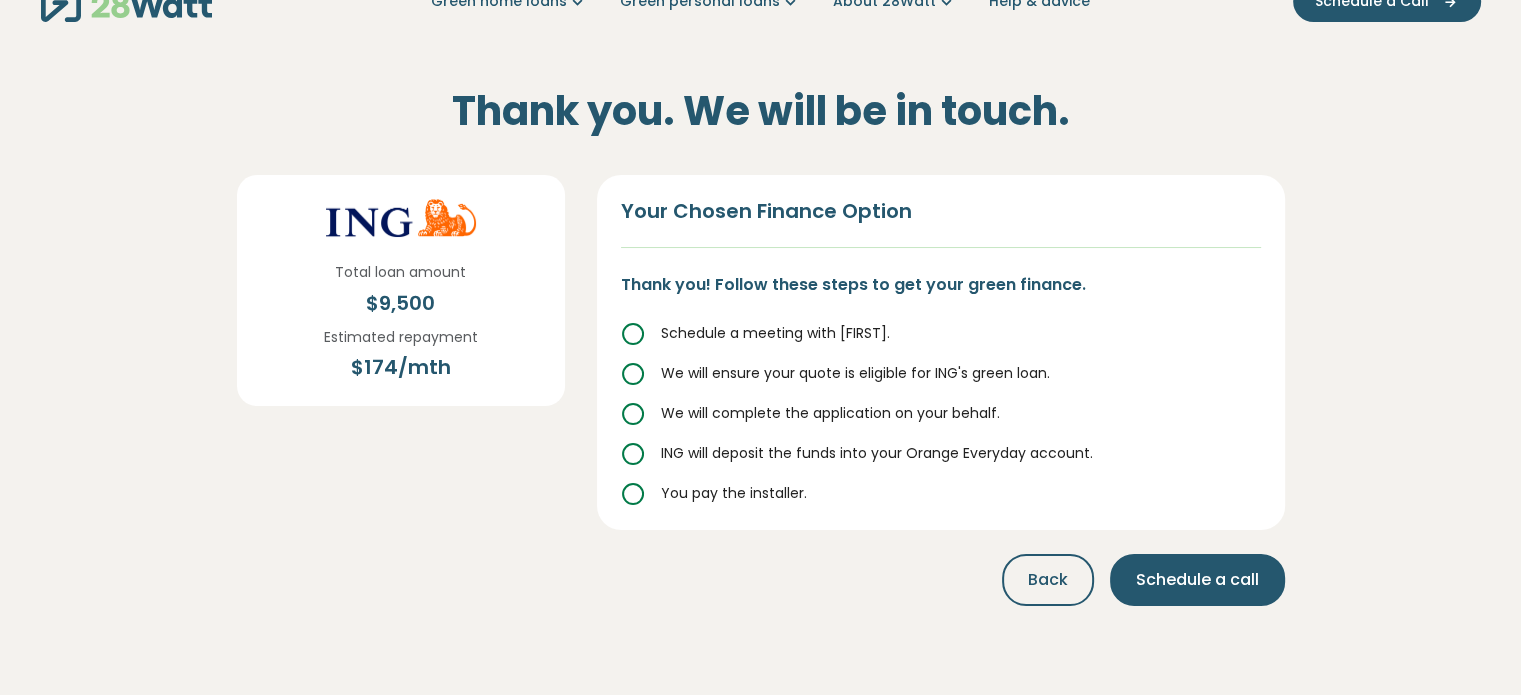 scroll, scrollTop: 0, scrollLeft: 0, axis: both 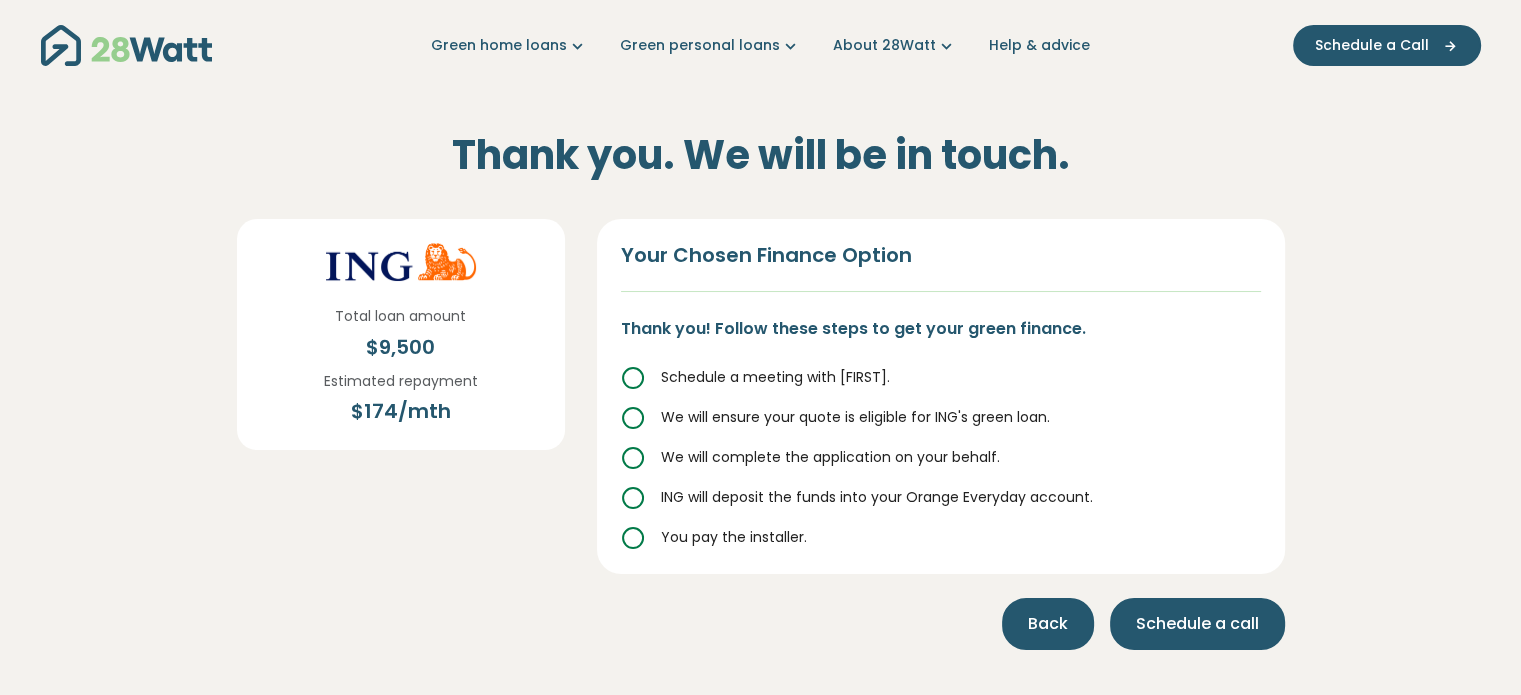 click on "Back" at bounding box center [1048, 624] 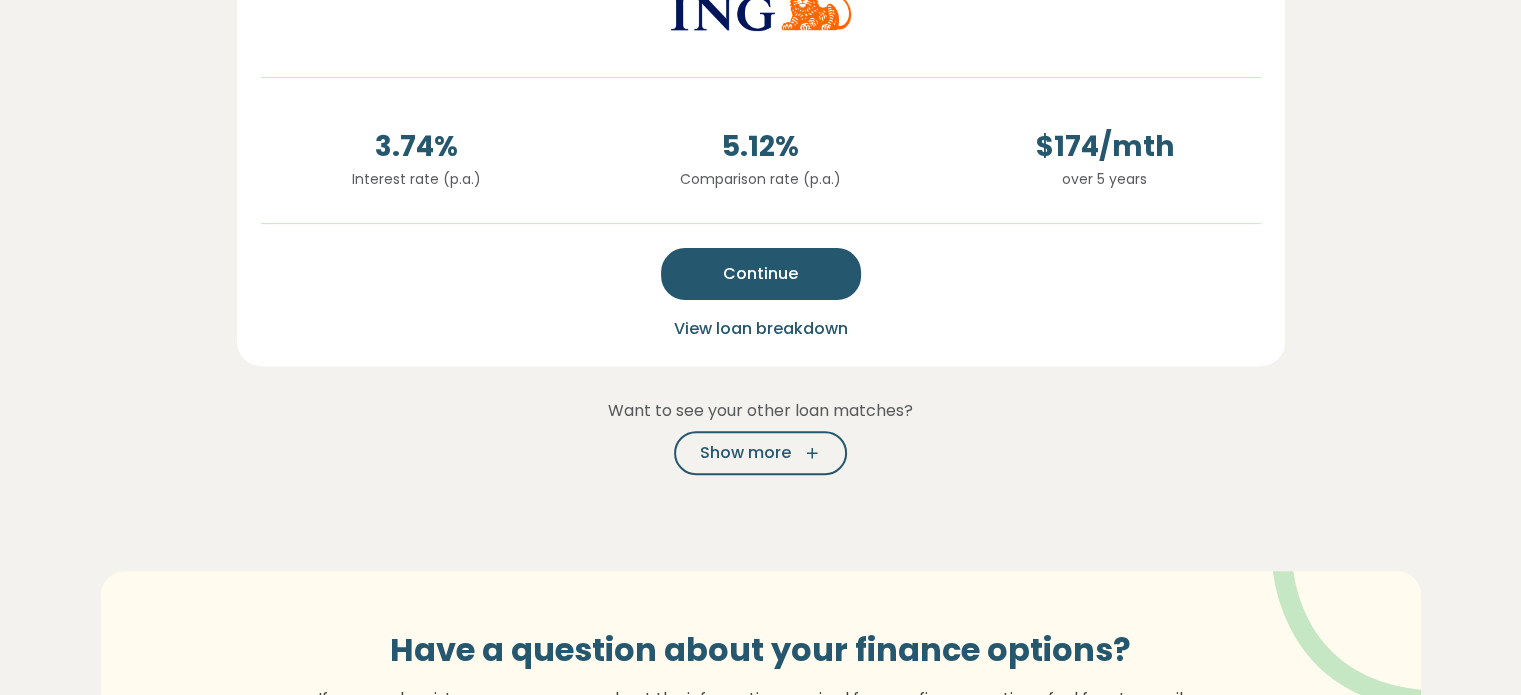 scroll, scrollTop: 631, scrollLeft: 0, axis: vertical 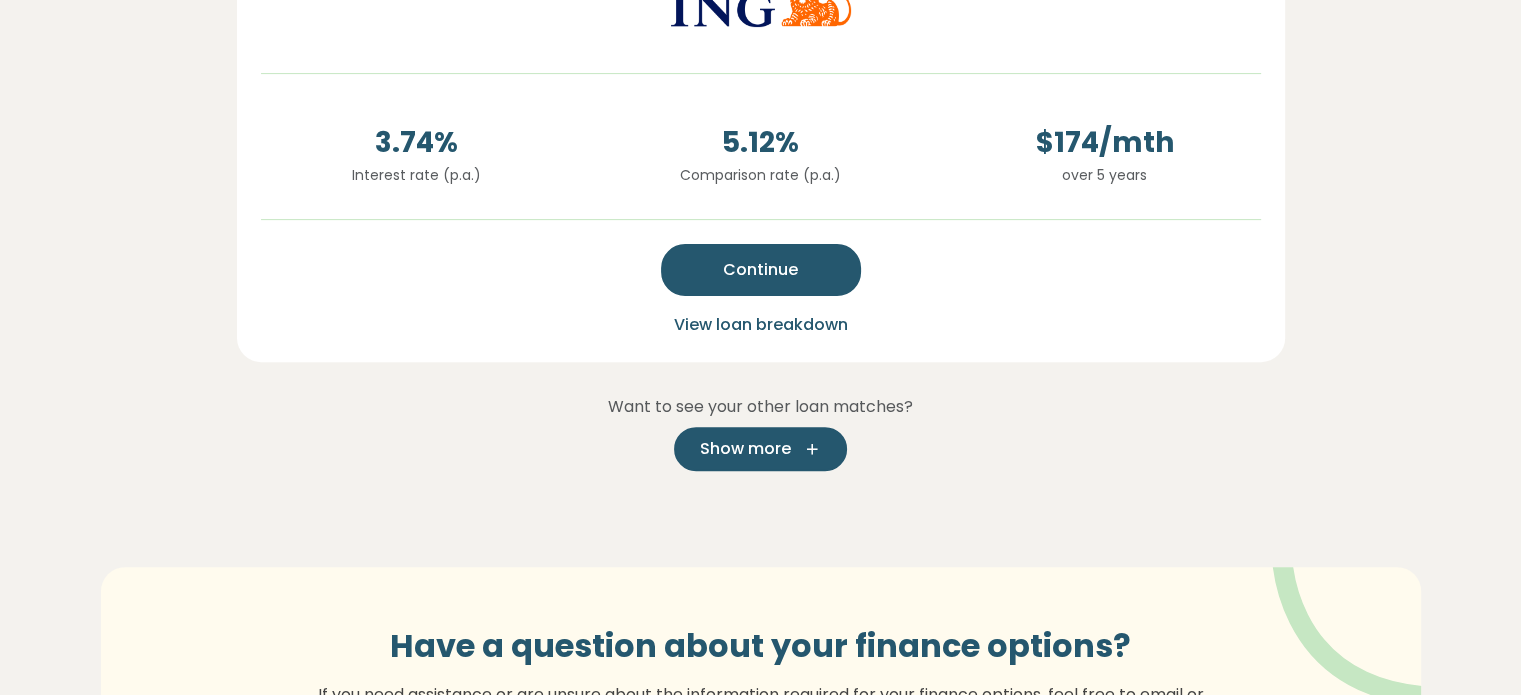 click on "Show more" at bounding box center [760, 449] 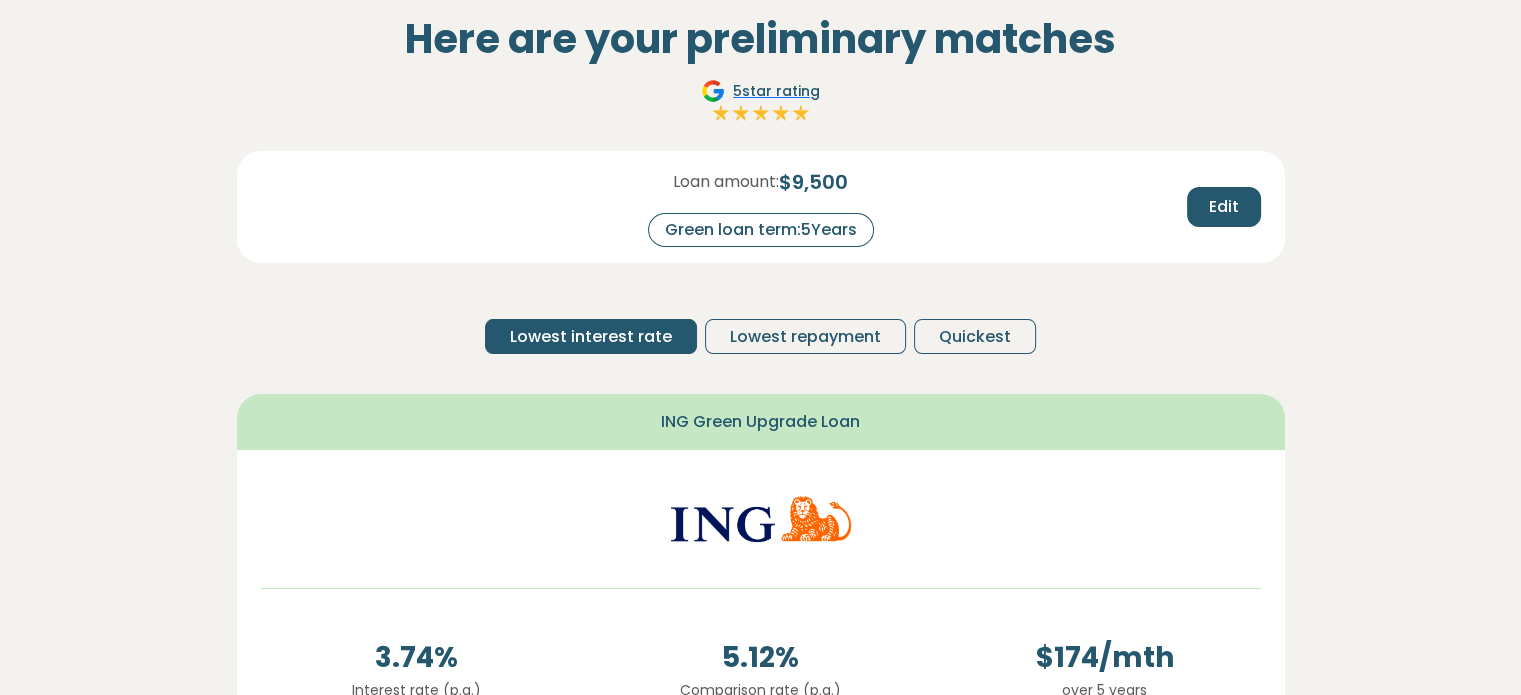 scroll, scrollTop: 0, scrollLeft: 0, axis: both 